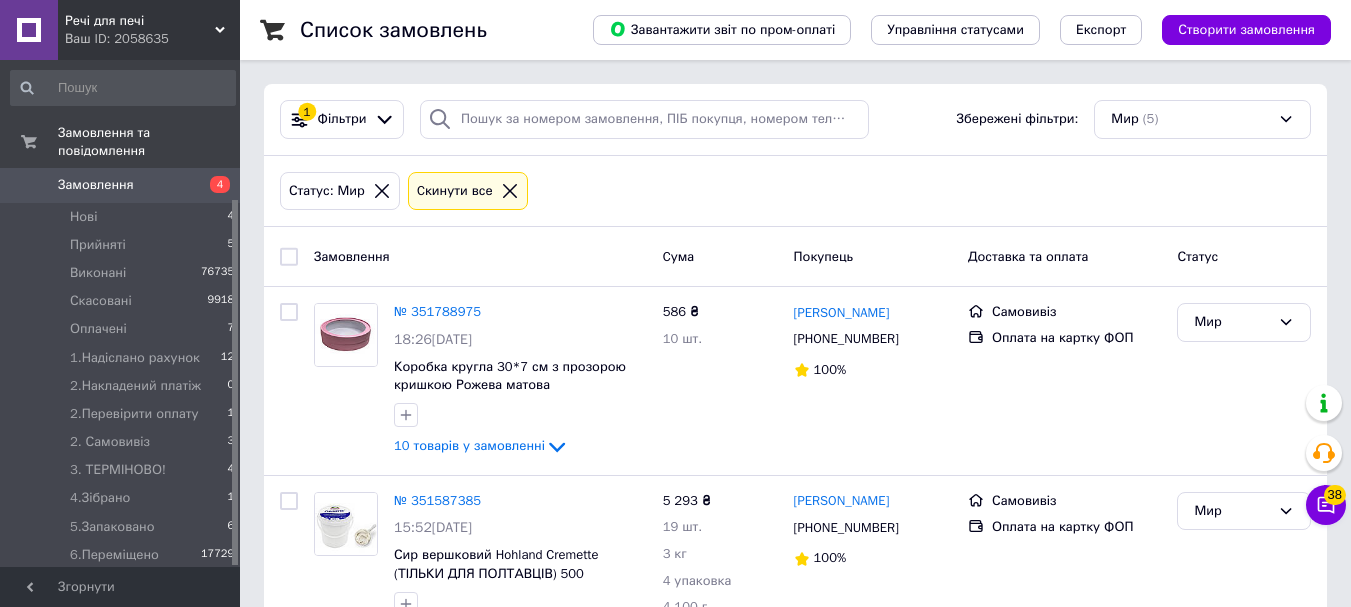 scroll, scrollTop: 0, scrollLeft: 0, axis: both 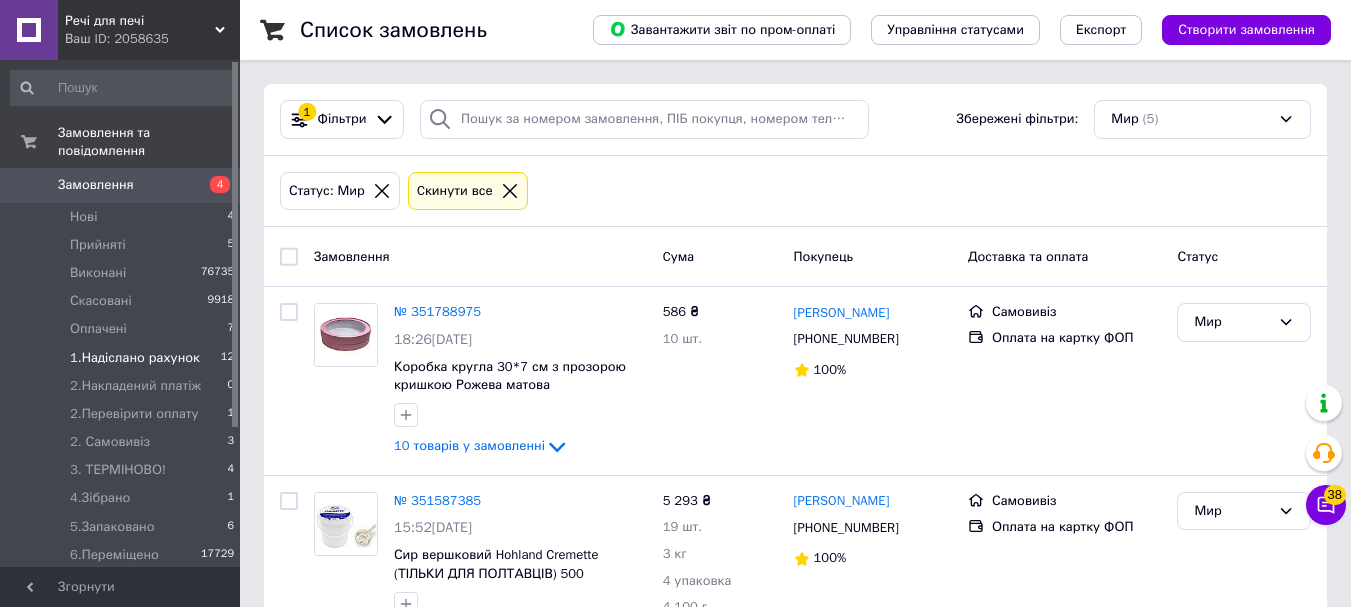 click on "1.Надіслано рахунок 12" at bounding box center [123, 358] 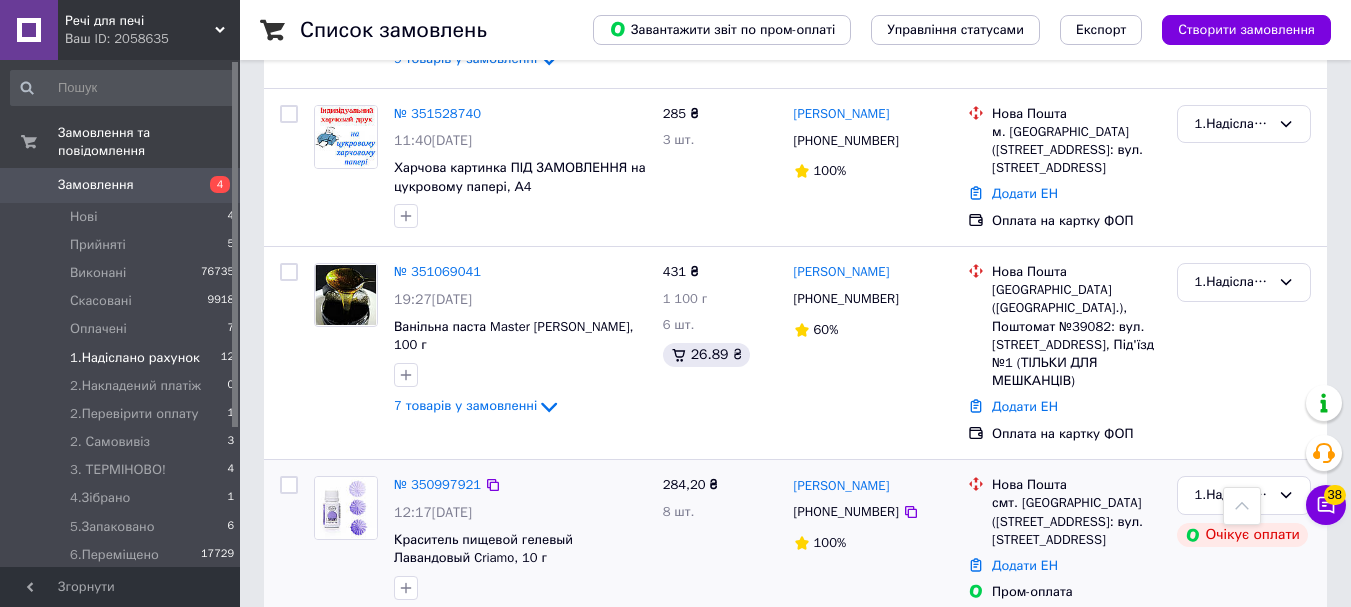scroll, scrollTop: 1732, scrollLeft: 0, axis: vertical 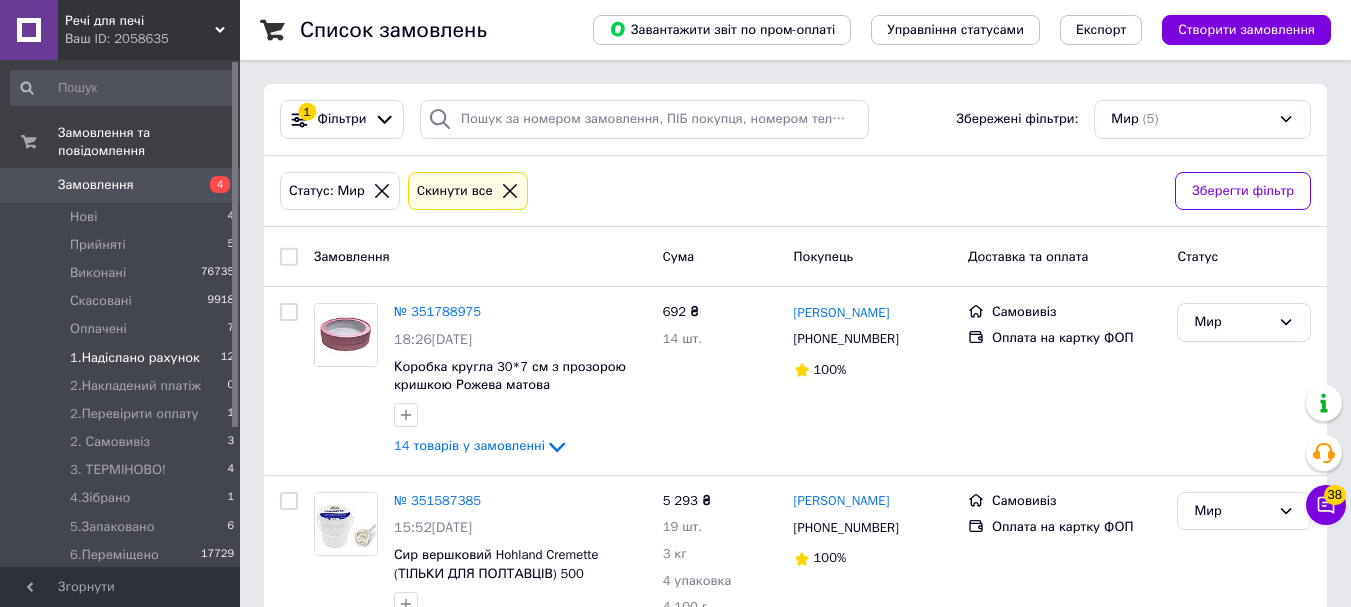 click on "1.Надіслано рахунок" at bounding box center [135, 358] 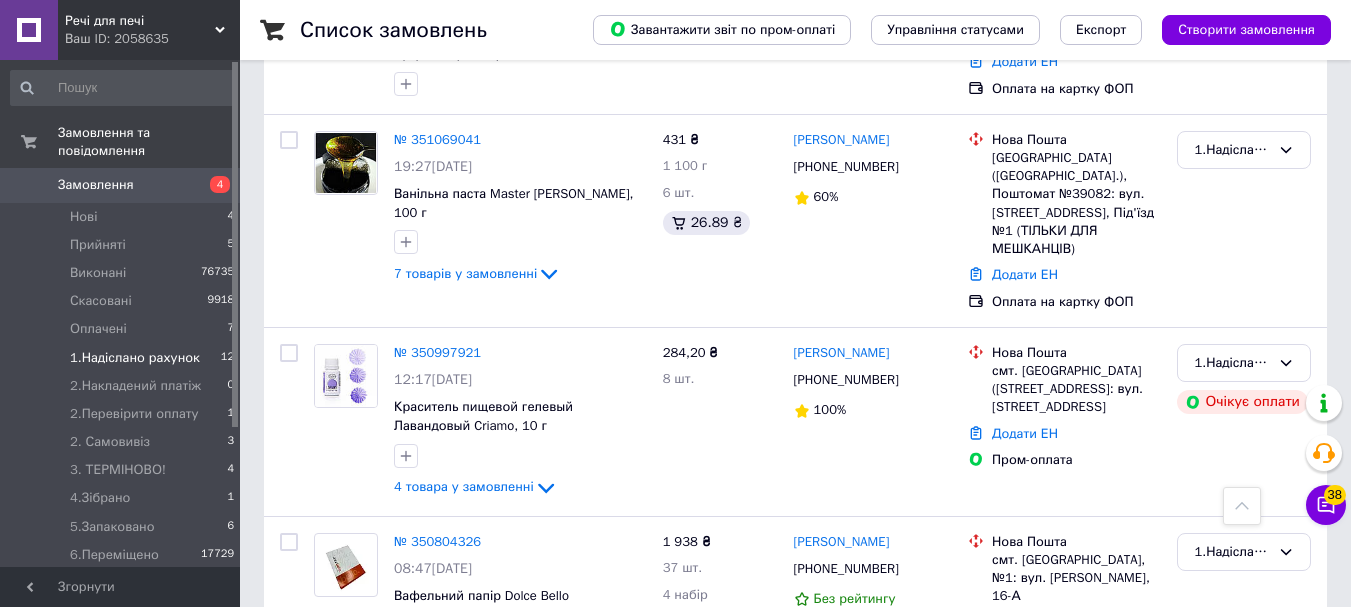 scroll, scrollTop: 1689, scrollLeft: 0, axis: vertical 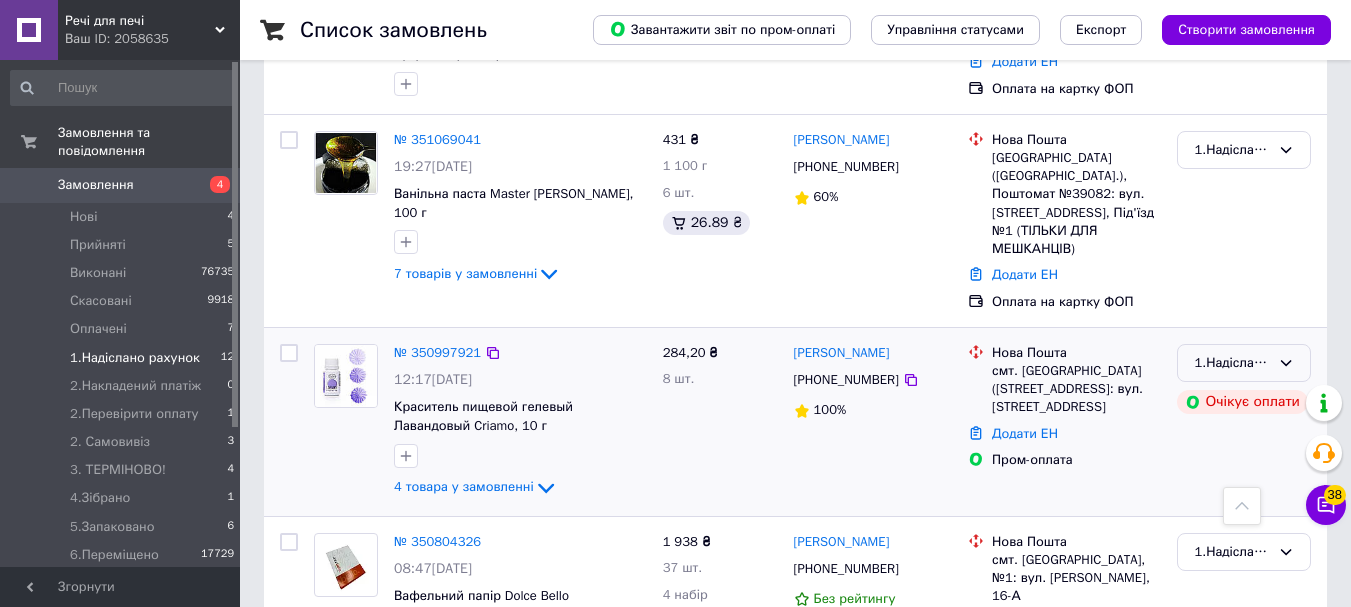 click on "1.Надіслано рахунок" at bounding box center [1232, 363] 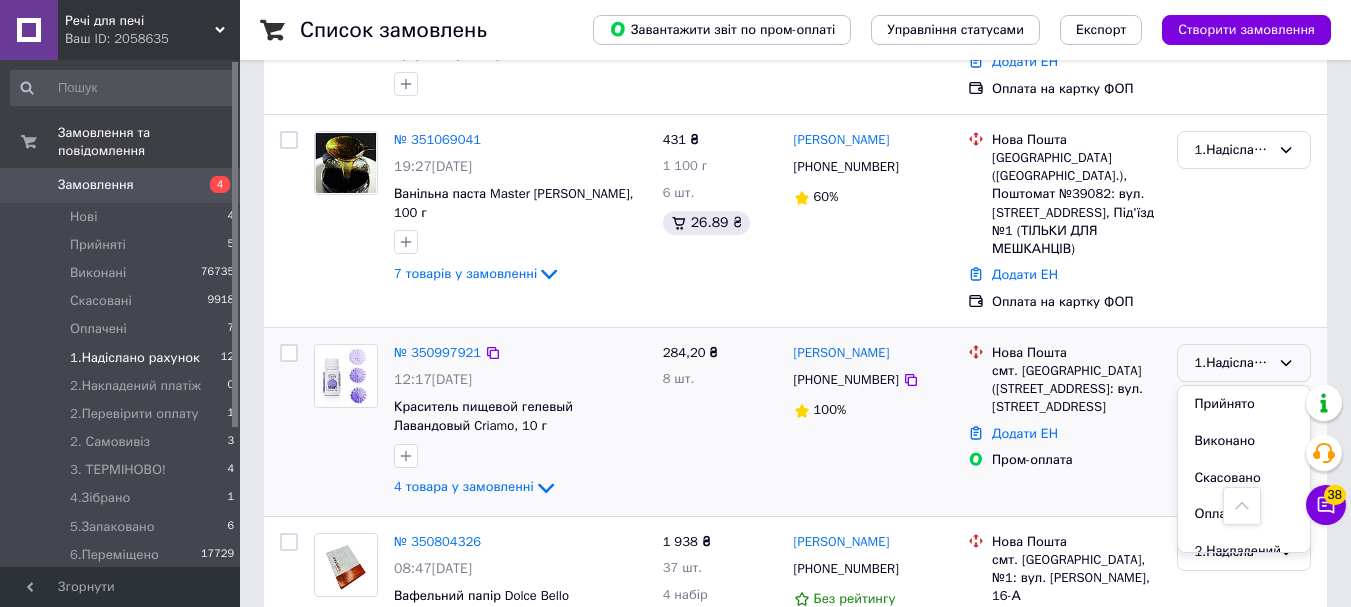 click on "Скасовано" at bounding box center (1244, 478) 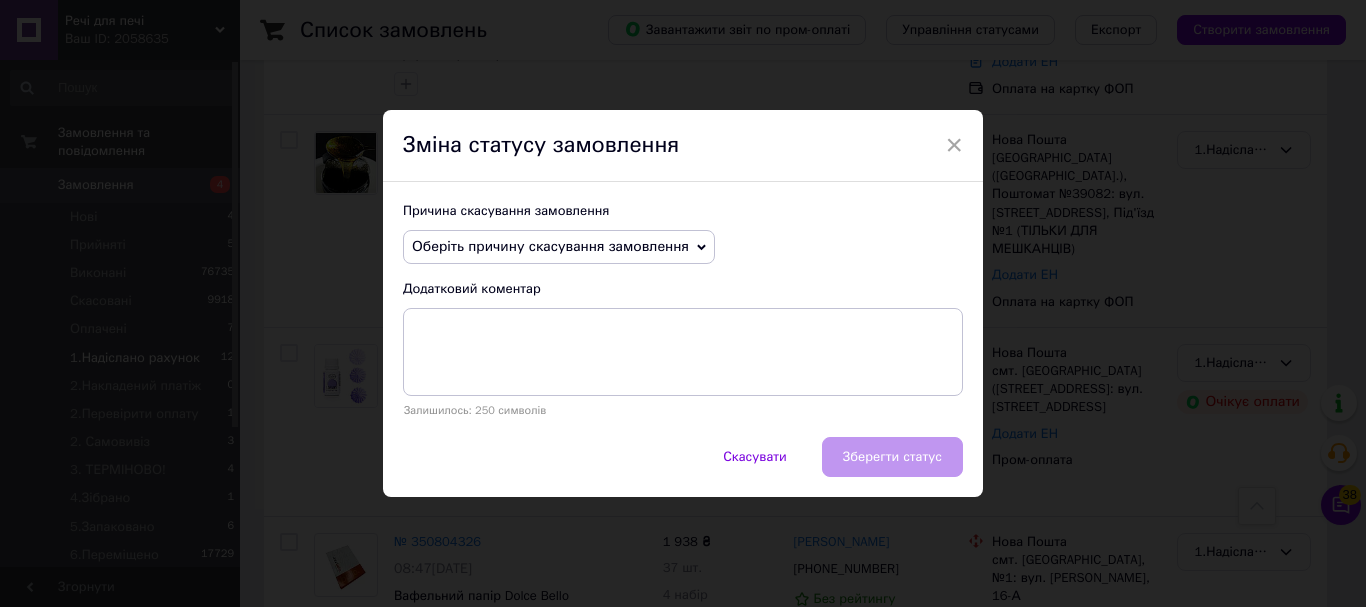 click on "Оберіть причину скасування замовлення" at bounding box center [550, 246] 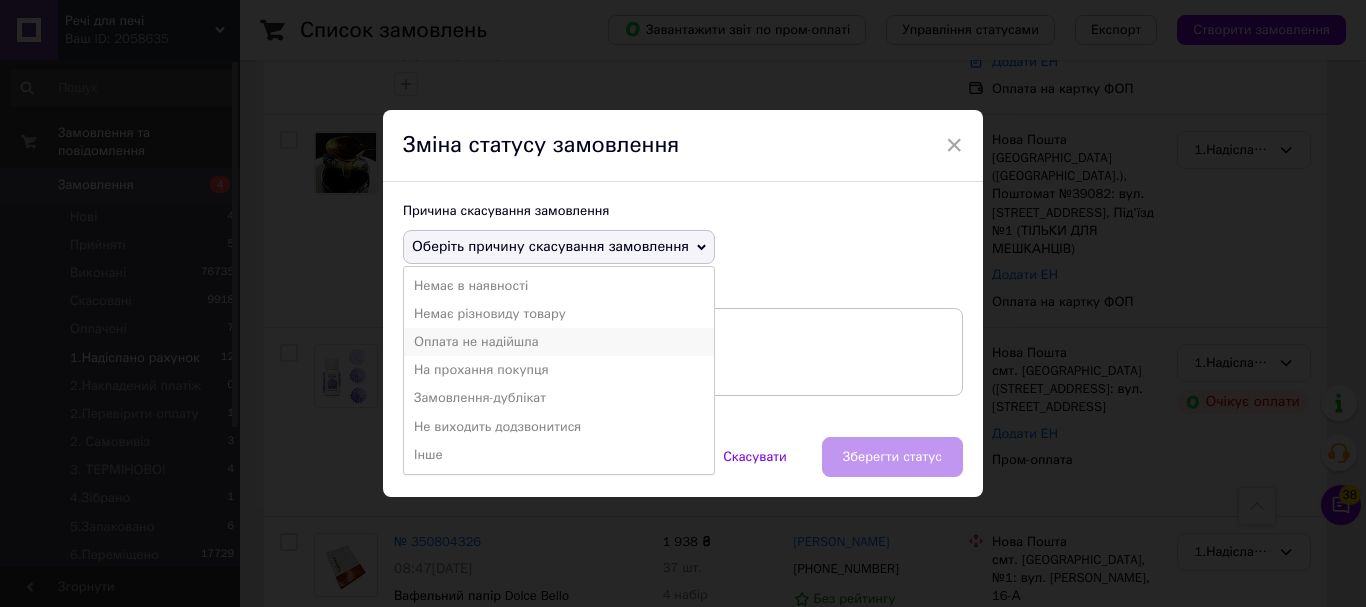 click on "Оплата не надійшла" at bounding box center (559, 342) 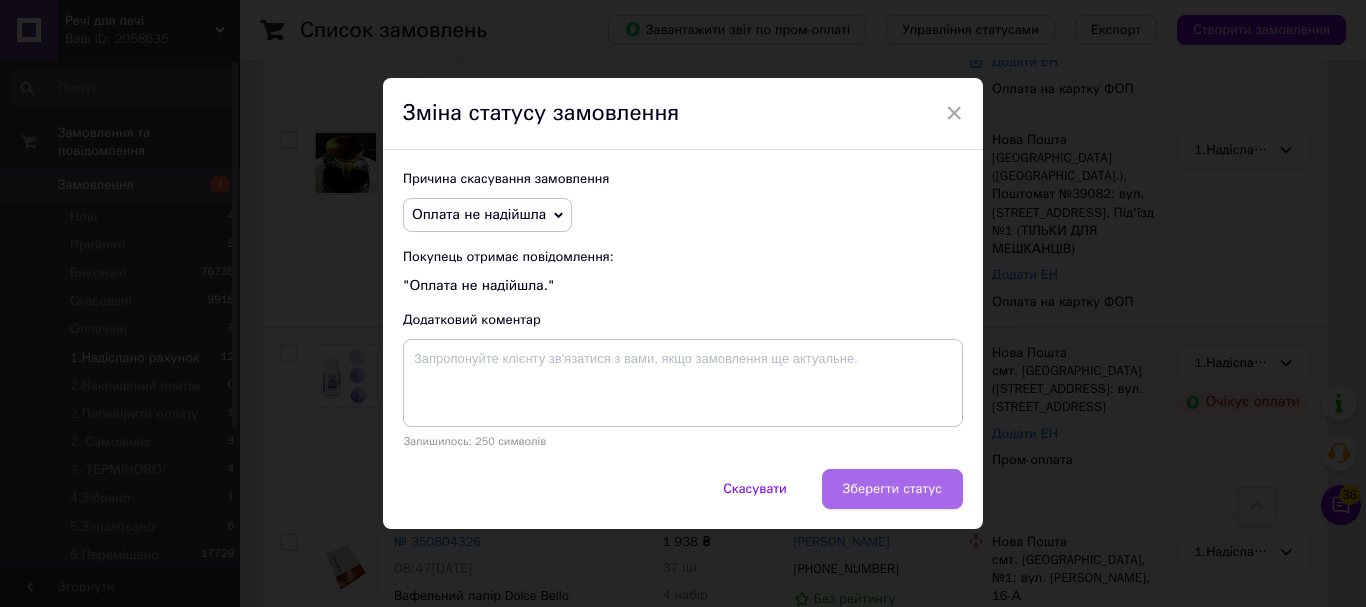 click on "Зберегти статус" at bounding box center (892, 489) 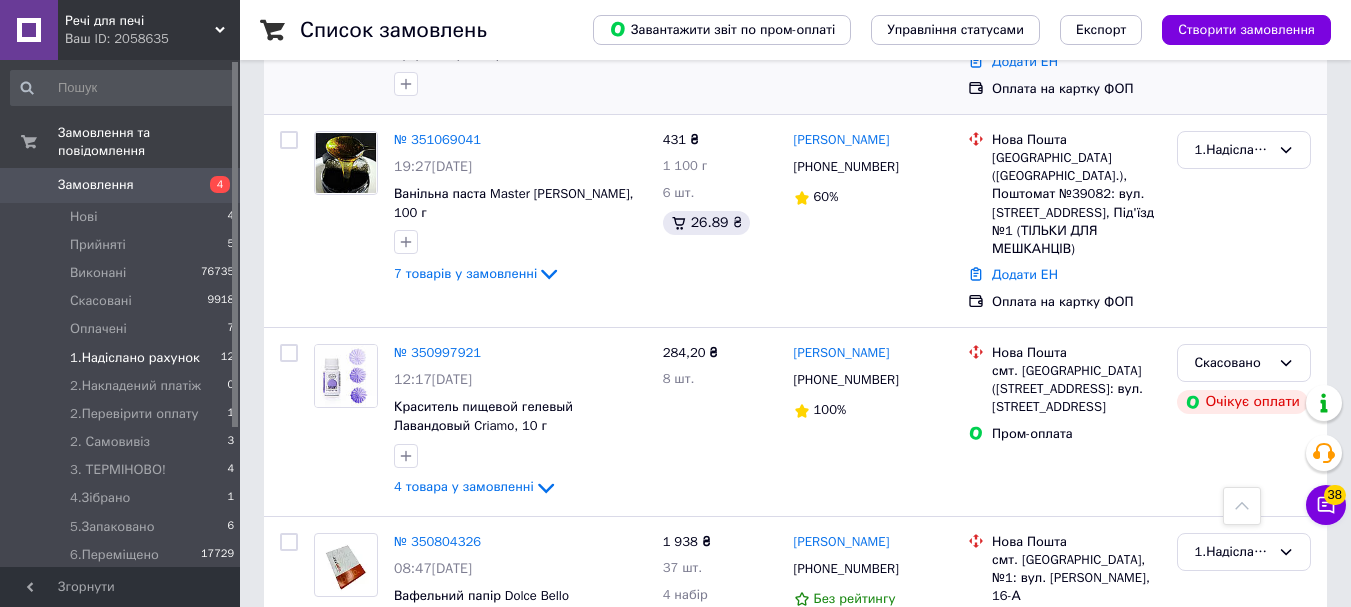 scroll, scrollTop: 1689, scrollLeft: 0, axis: vertical 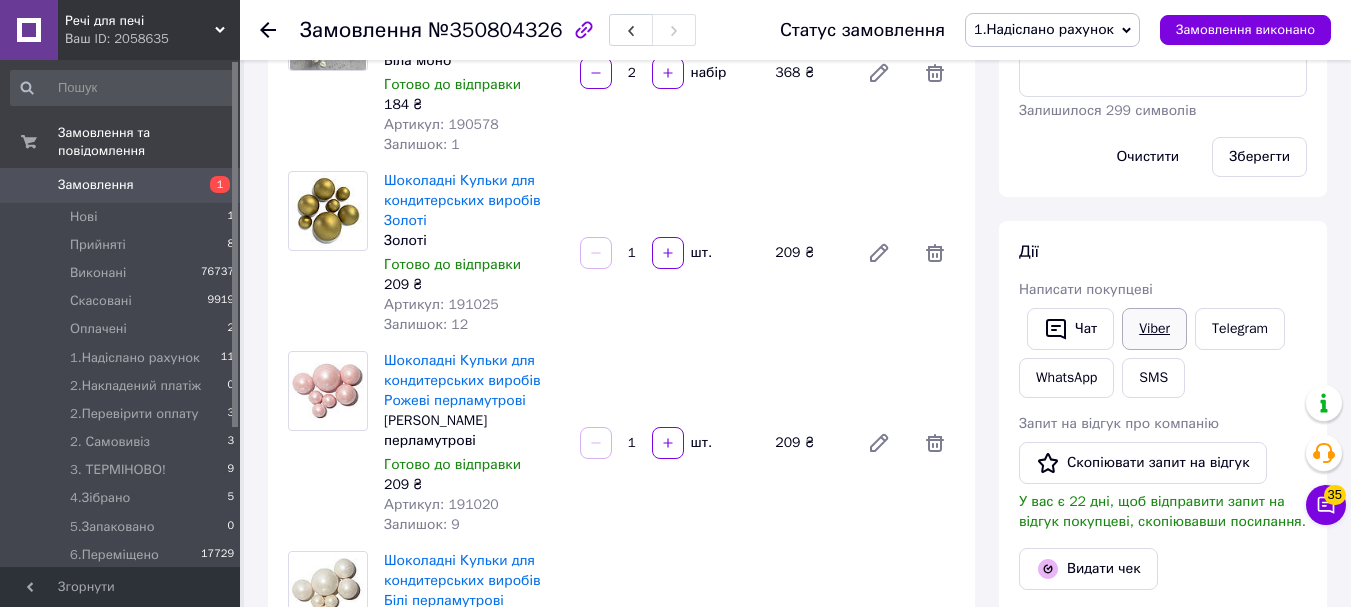 click on "Viber" at bounding box center (1154, 329) 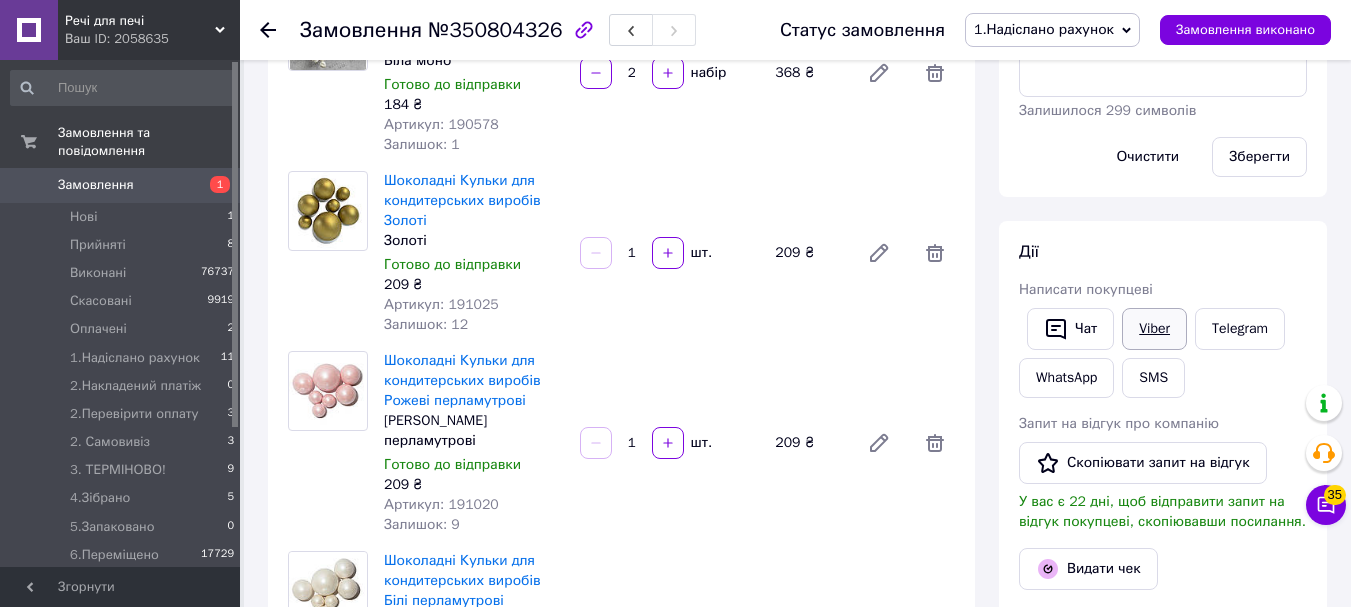 drag, startPoint x: 1170, startPoint y: 311, endPoint x: 1155, endPoint y: 321, distance: 18.027756 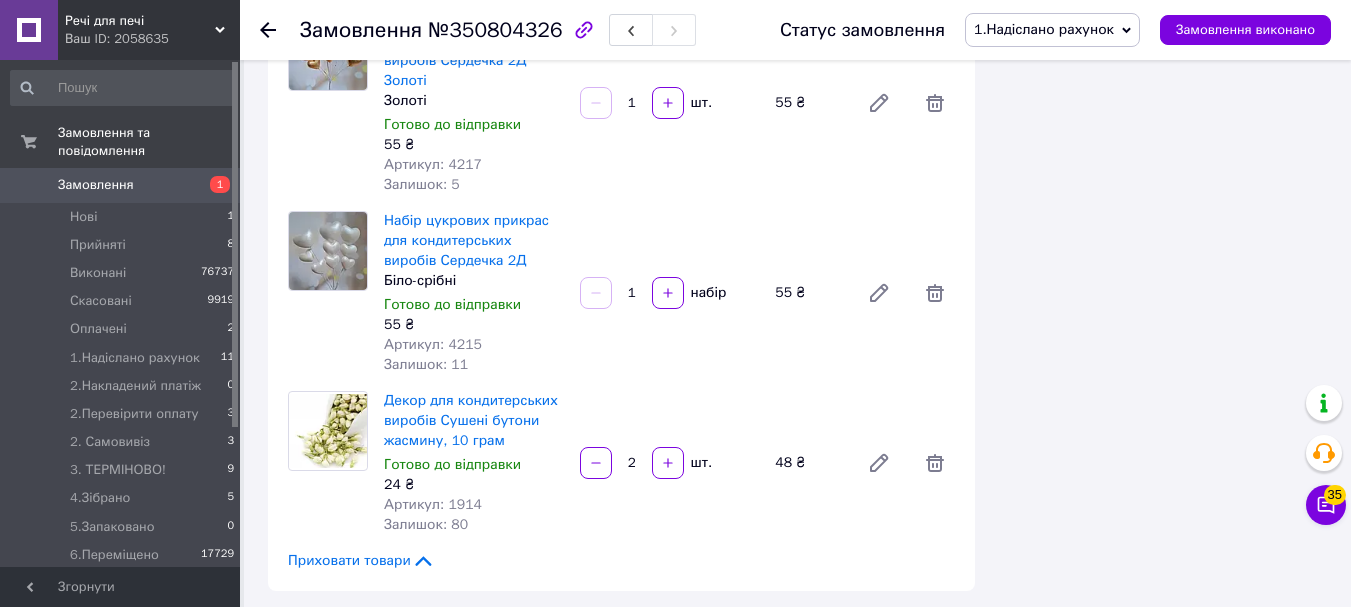 scroll, scrollTop: 1800, scrollLeft: 0, axis: vertical 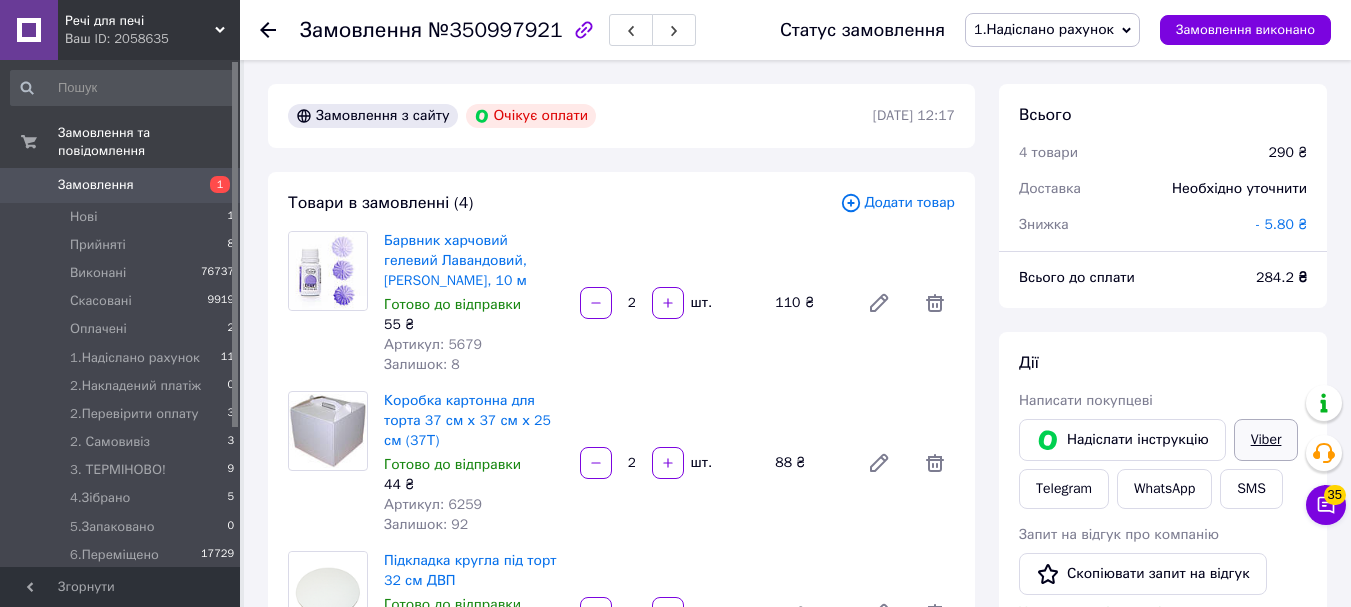 click on "Viber" at bounding box center (1266, 440) 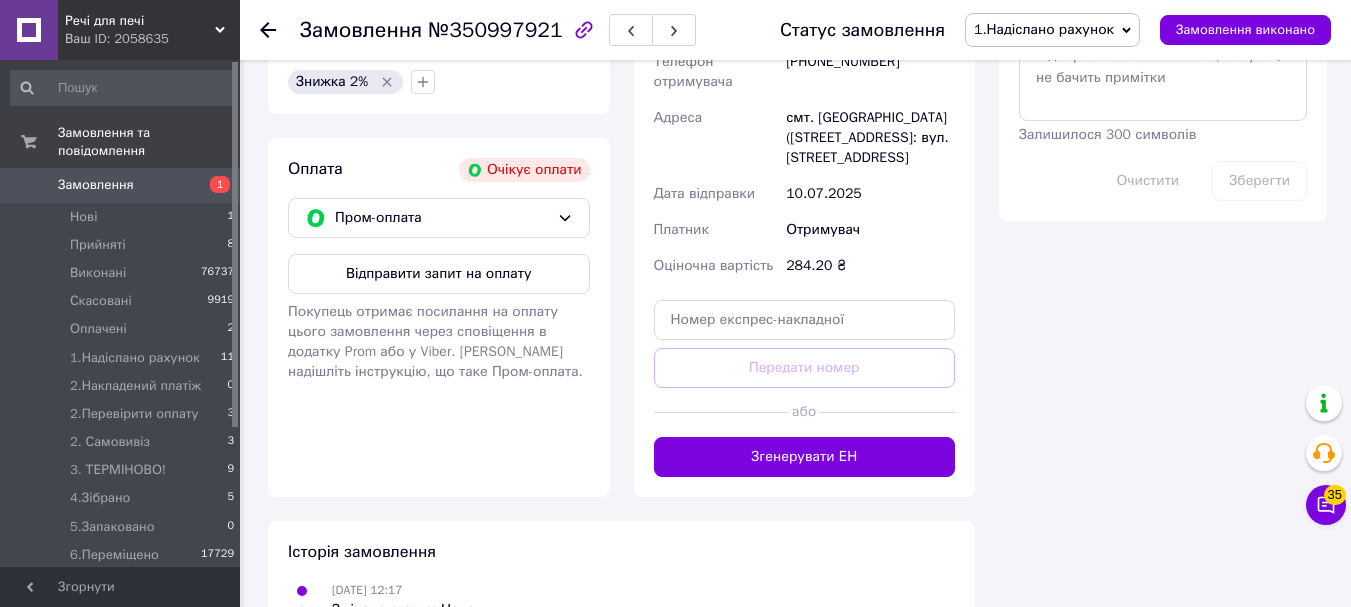scroll, scrollTop: 1261, scrollLeft: 0, axis: vertical 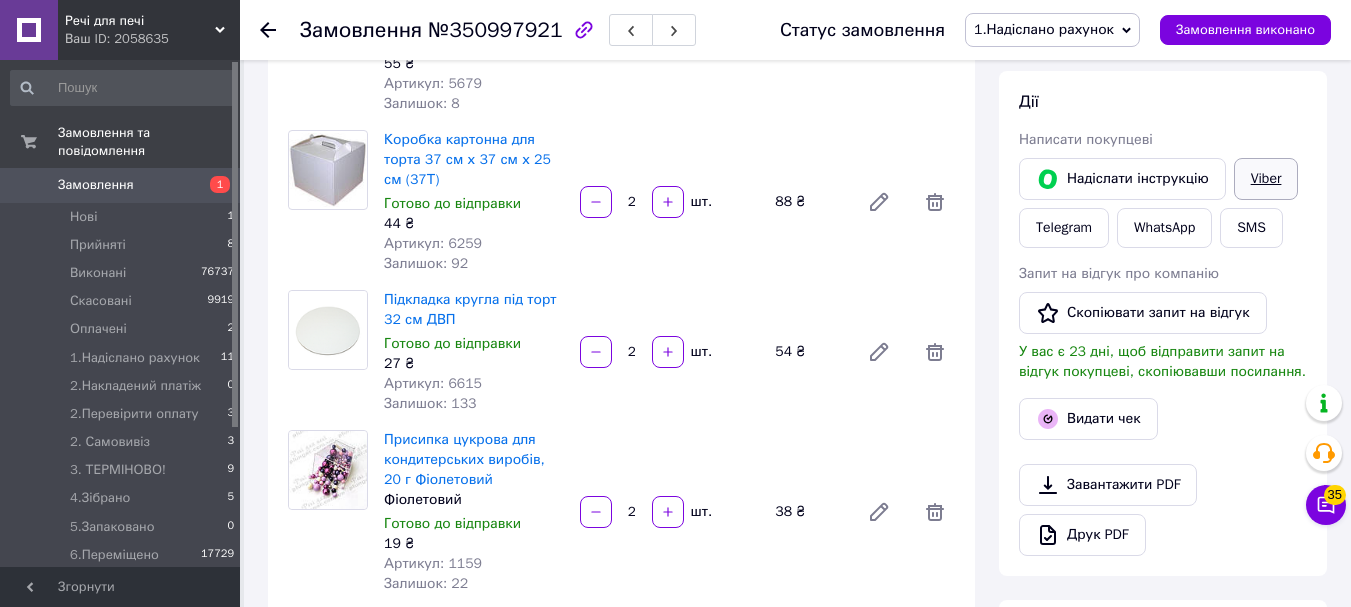 click on "Viber" at bounding box center (1266, 179) 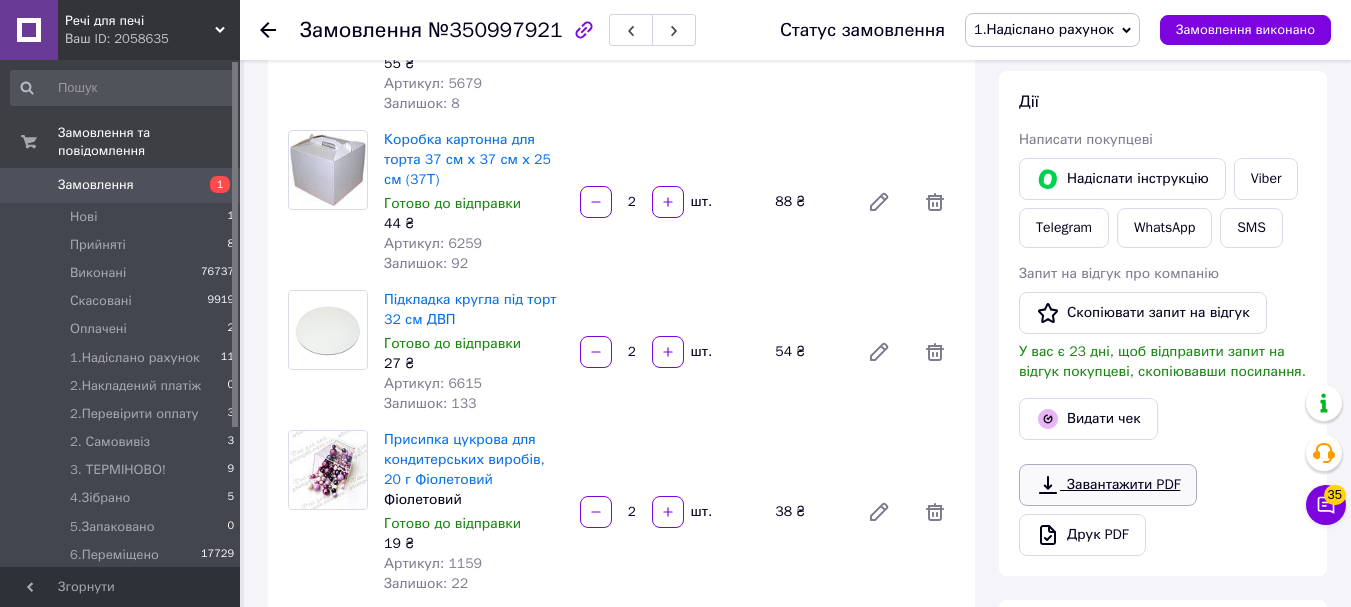 scroll, scrollTop: 461, scrollLeft: 0, axis: vertical 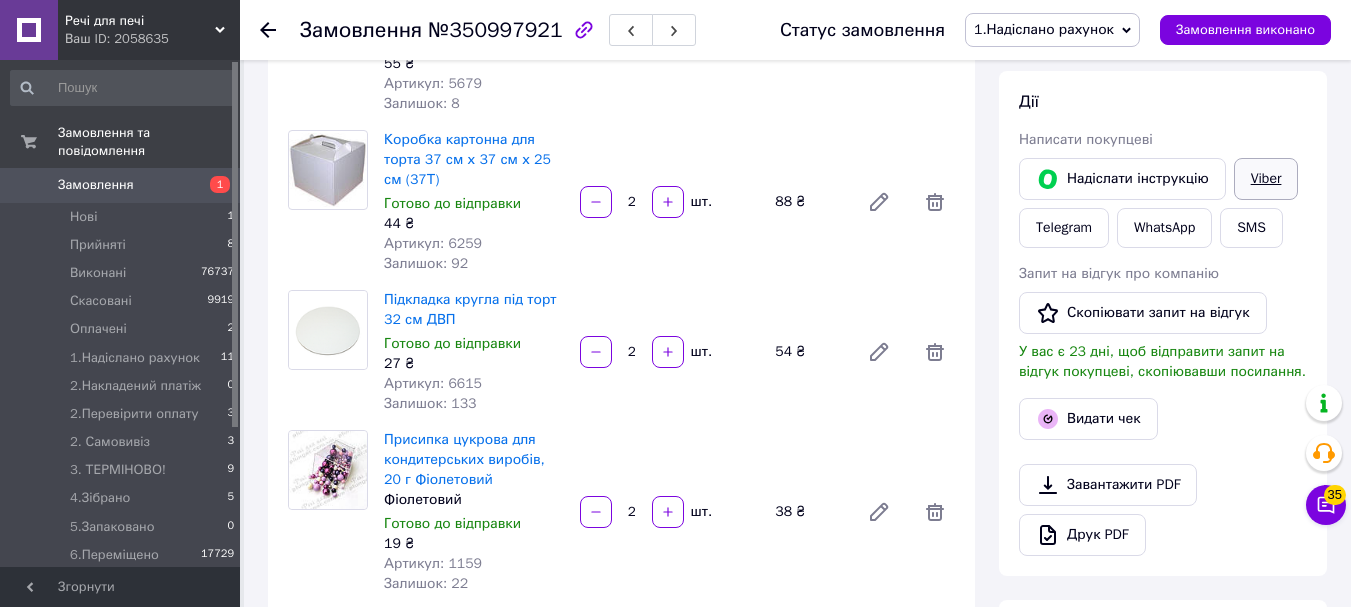 click on "Viber" at bounding box center [1266, 179] 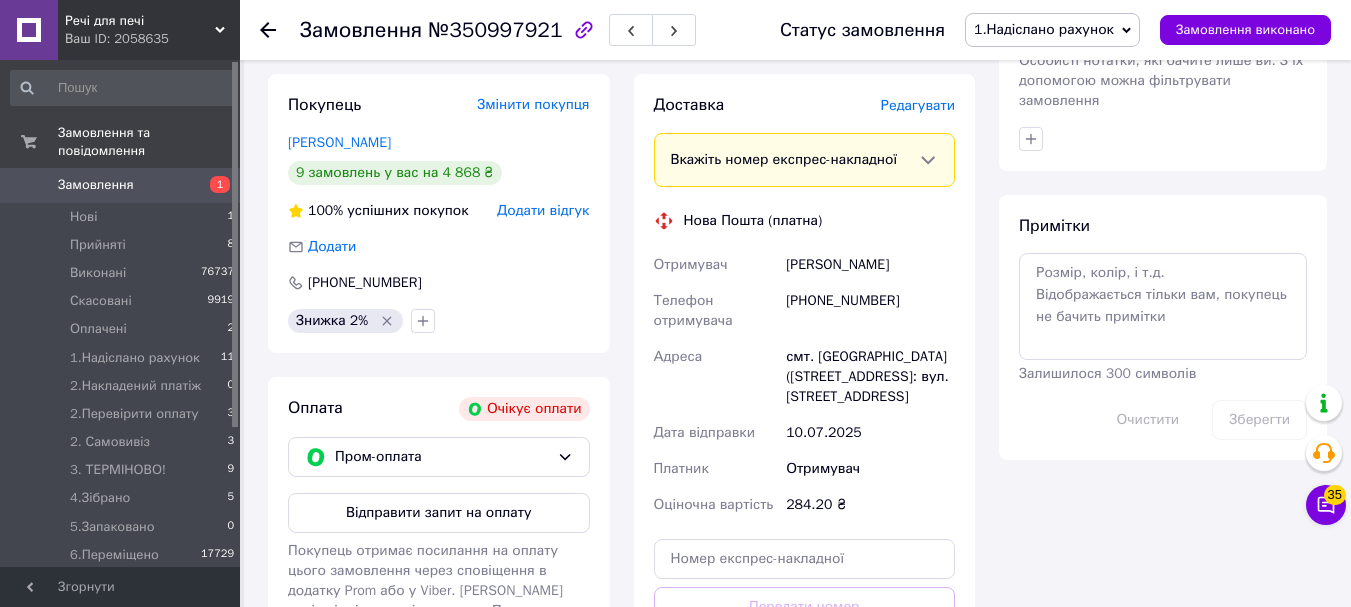 scroll, scrollTop: 961, scrollLeft: 0, axis: vertical 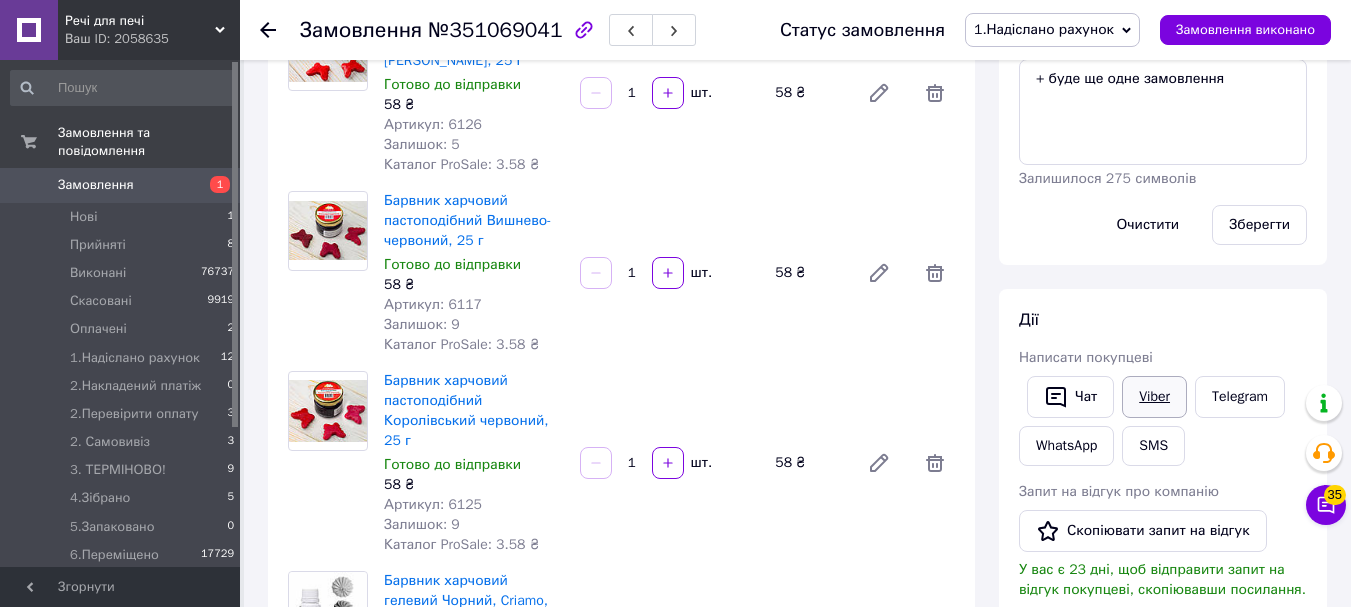 click on "Viber" at bounding box center (1154, 397) 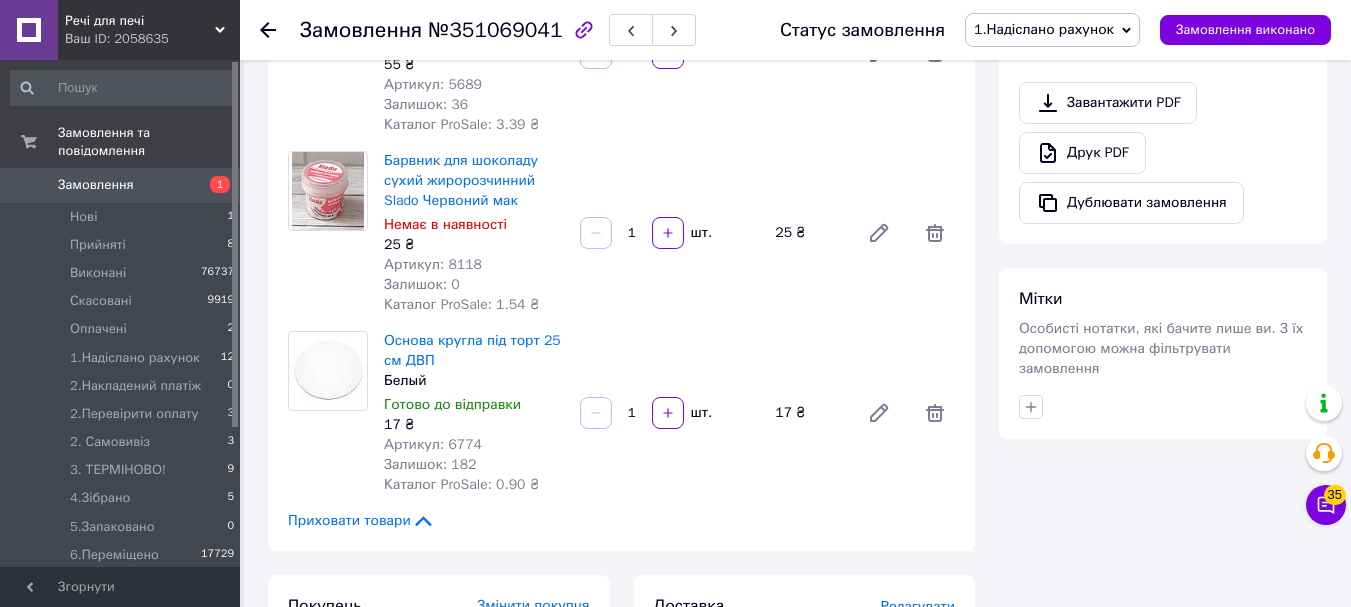 scroll, scrollTop: 1200, scrollLeft: 0, axis: vertical 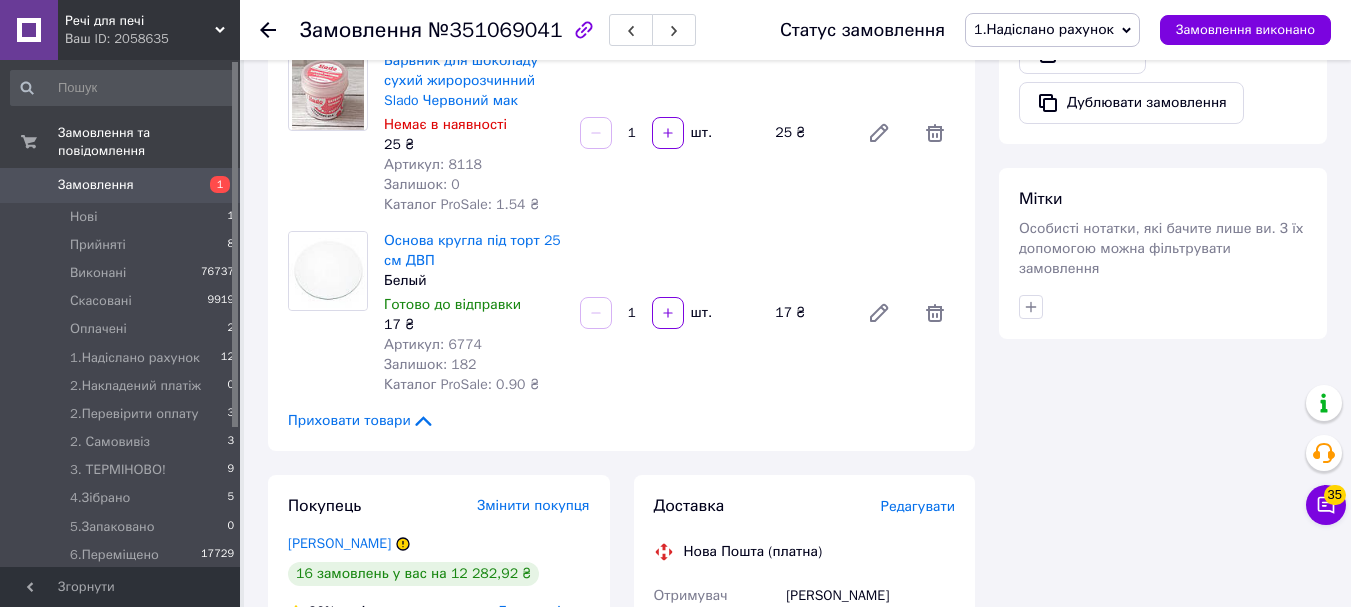 click on "Замовлення" at bounding box center (96, 185) 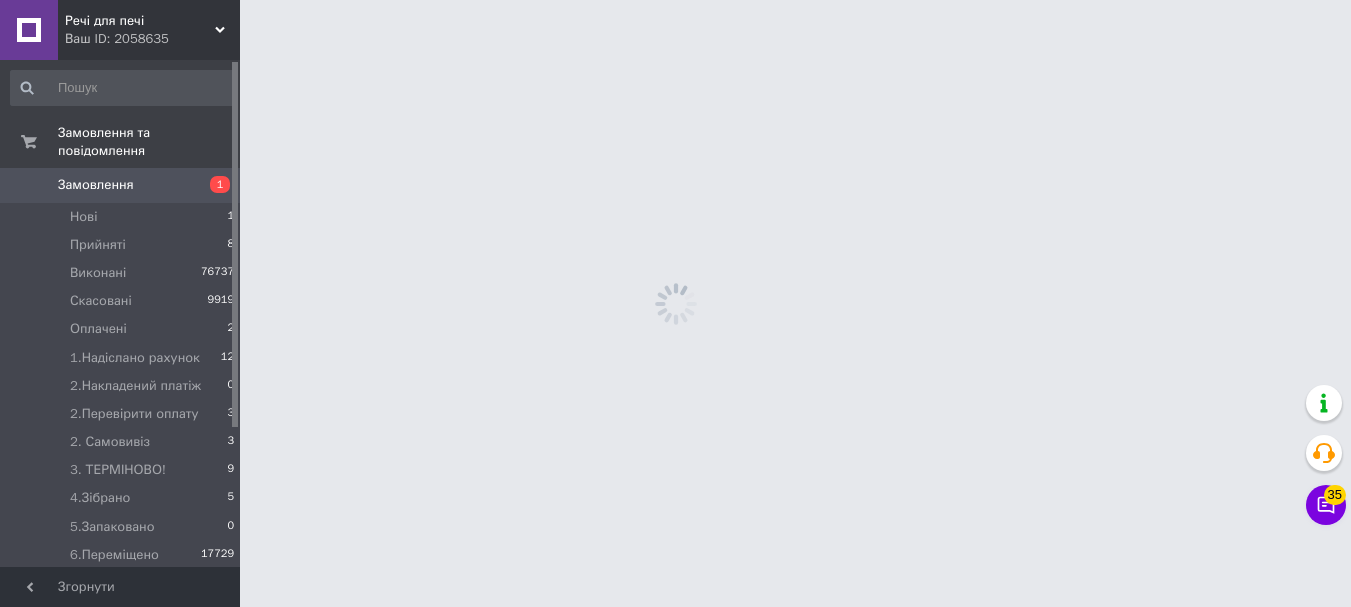 scroll, scrollTop: 0, scrollLeft: 0, axis: both 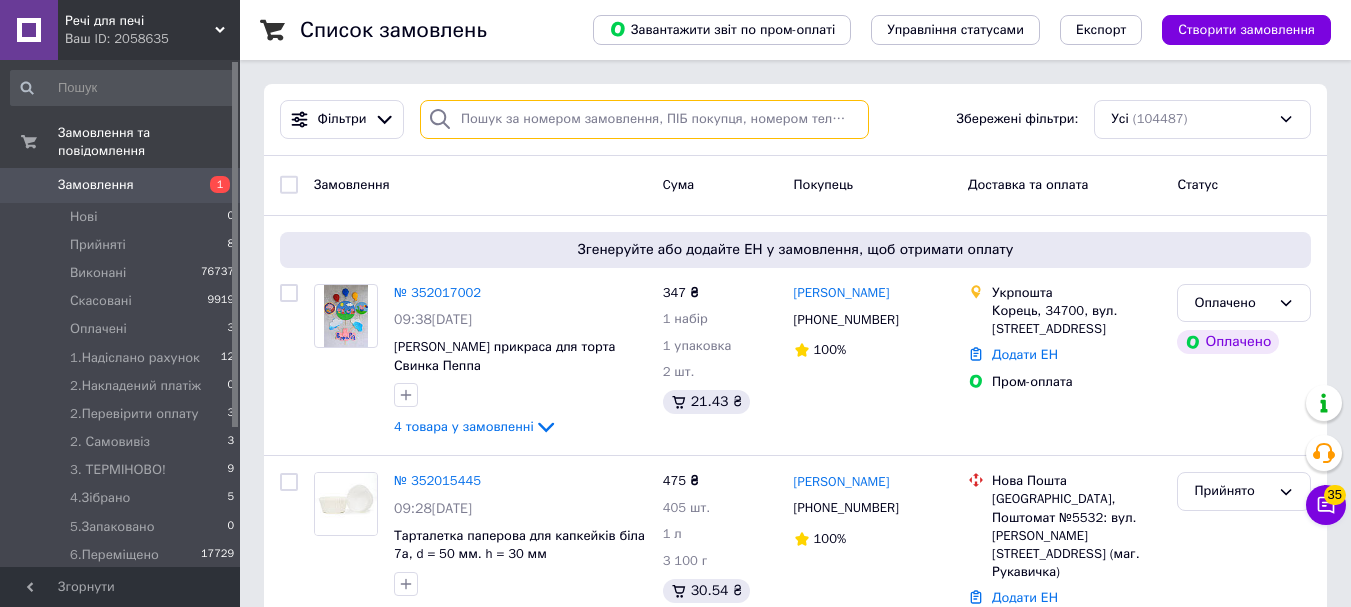 click at bounding box center [644, 119] 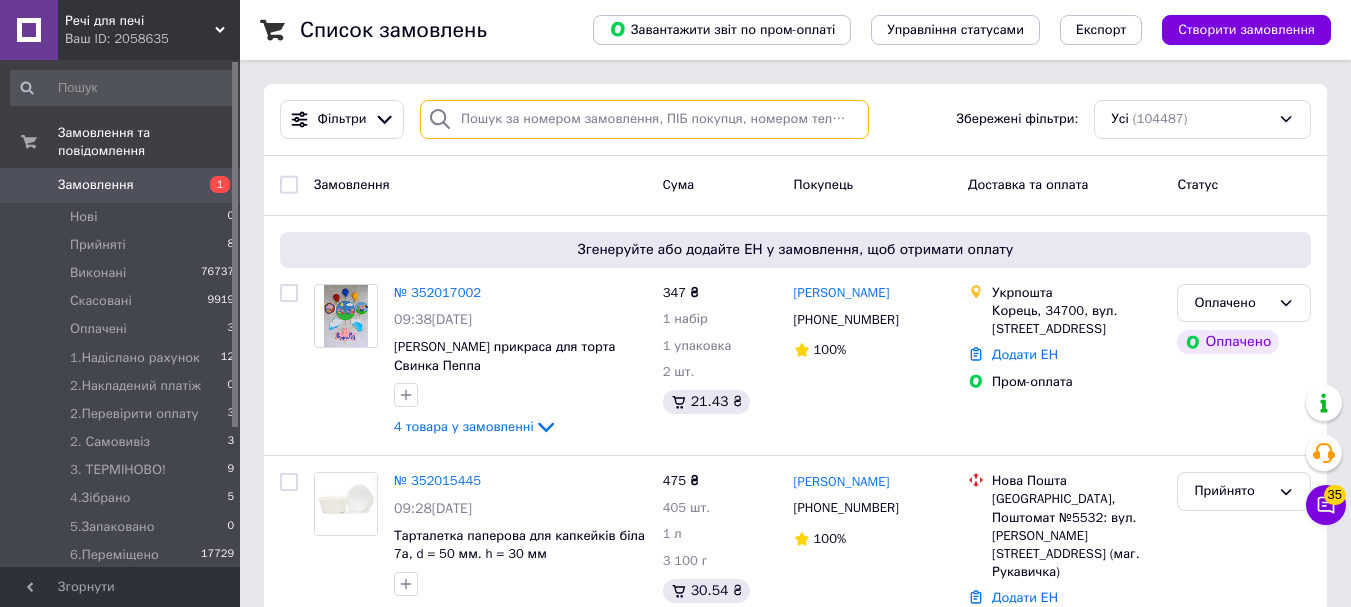 paste on "+380982223756" 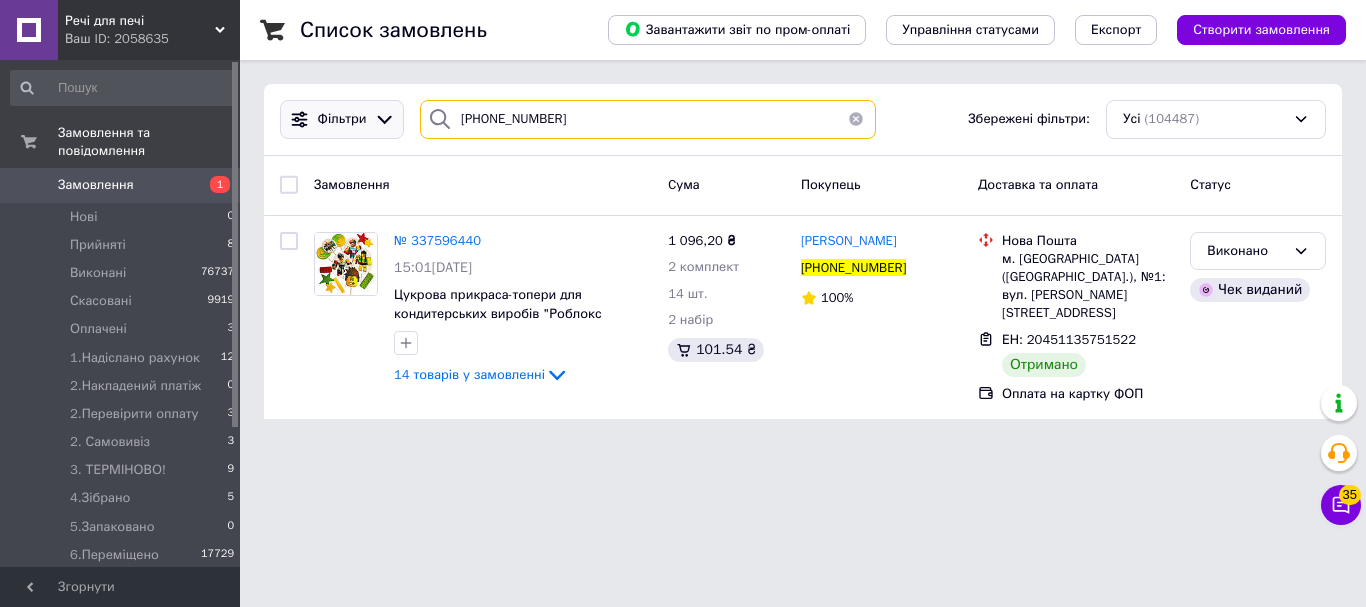 drag, startPoint x: 578, startPoint y: 116, endPoint x: 394, endPoint y: 108, distance: 184.17383 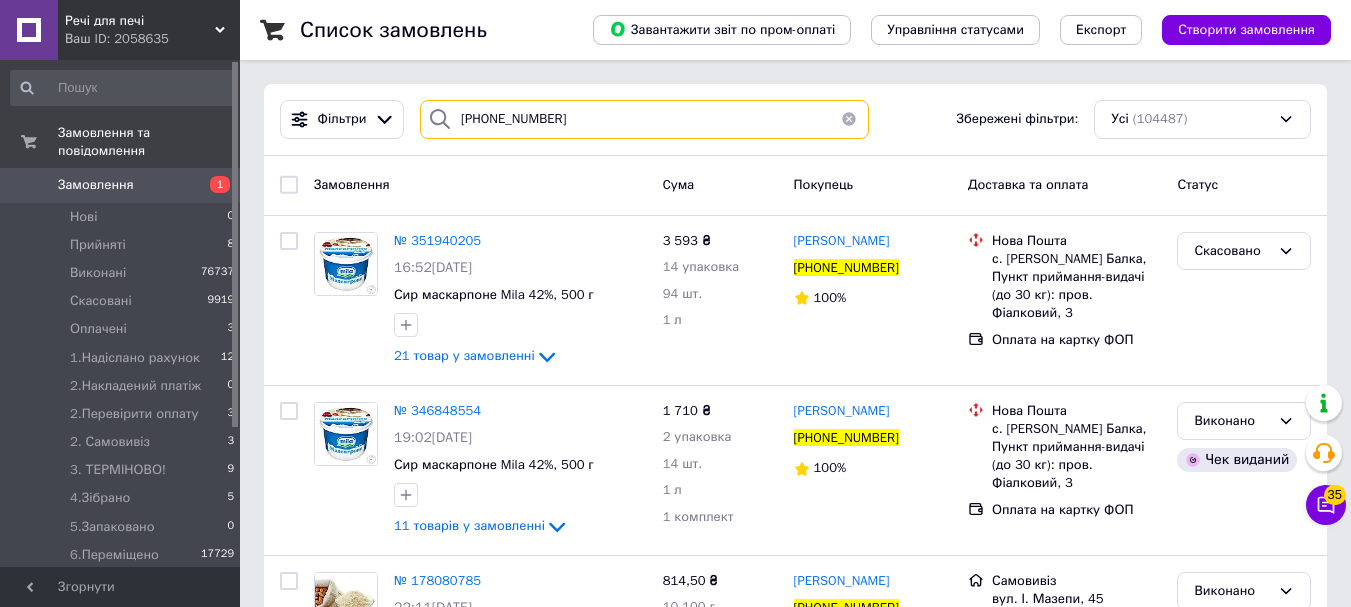 drag, startPoint x: 575, startPoint y: 116, endPoint x: 387, endPoint y: 98, distance: 188.85974 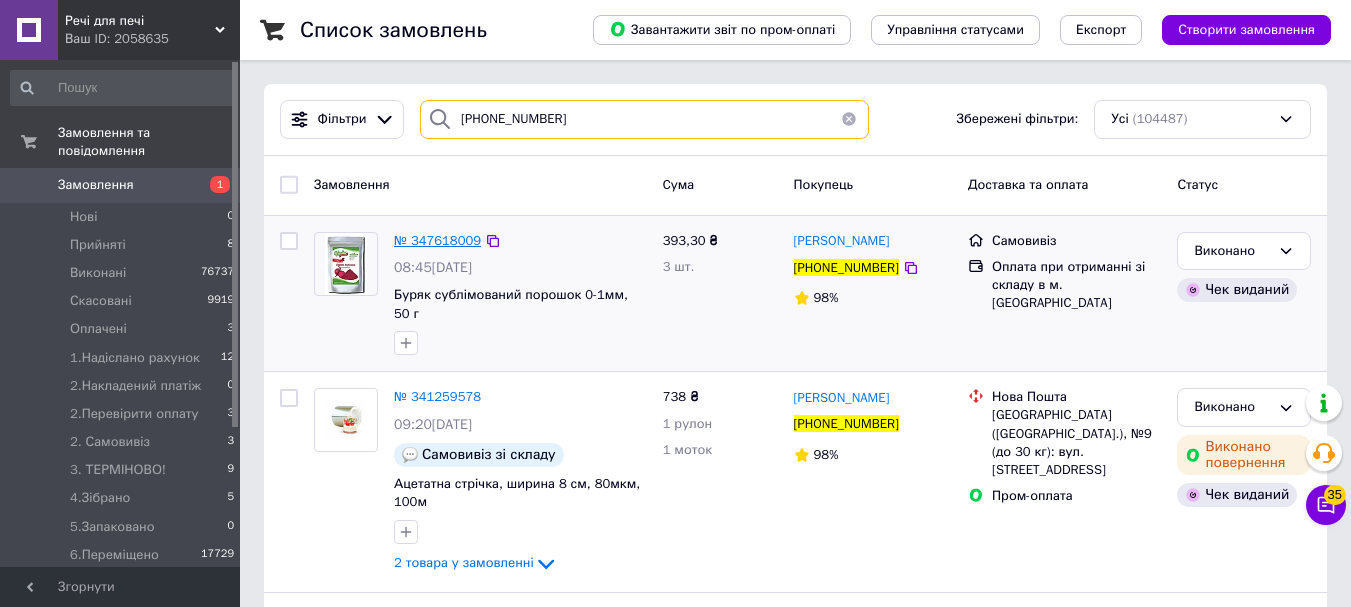 type on "[PHONE_NUMBER]" 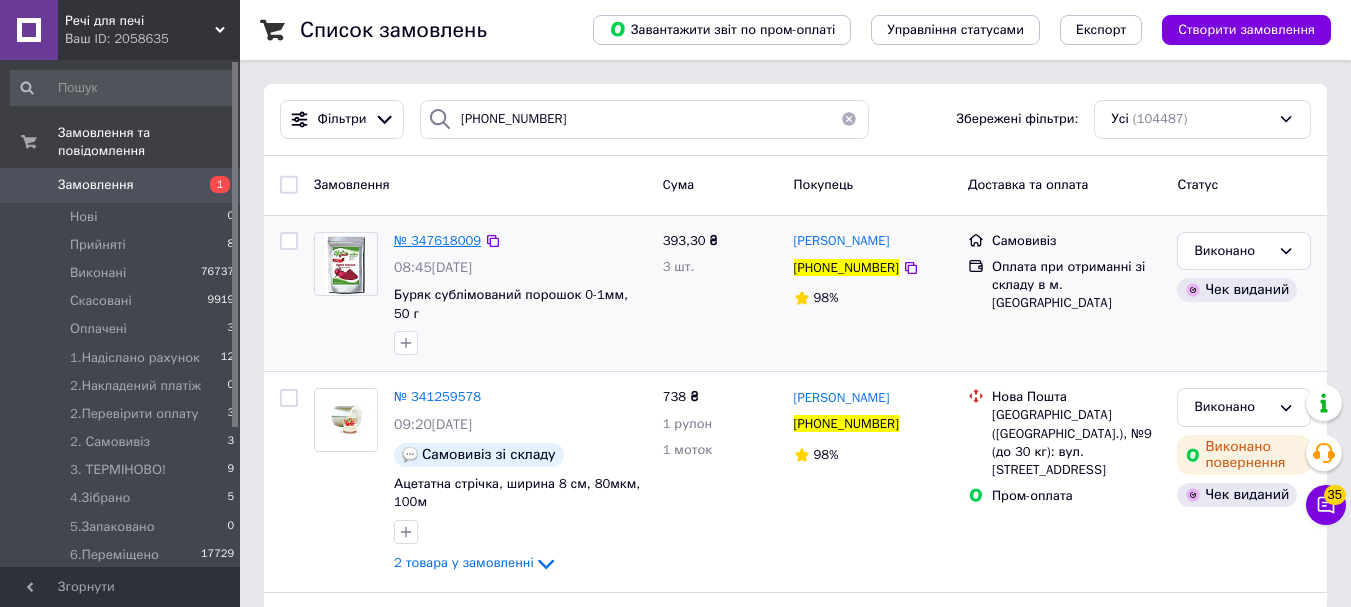 click on "№ 347618009" at bounding box center (437, 240) 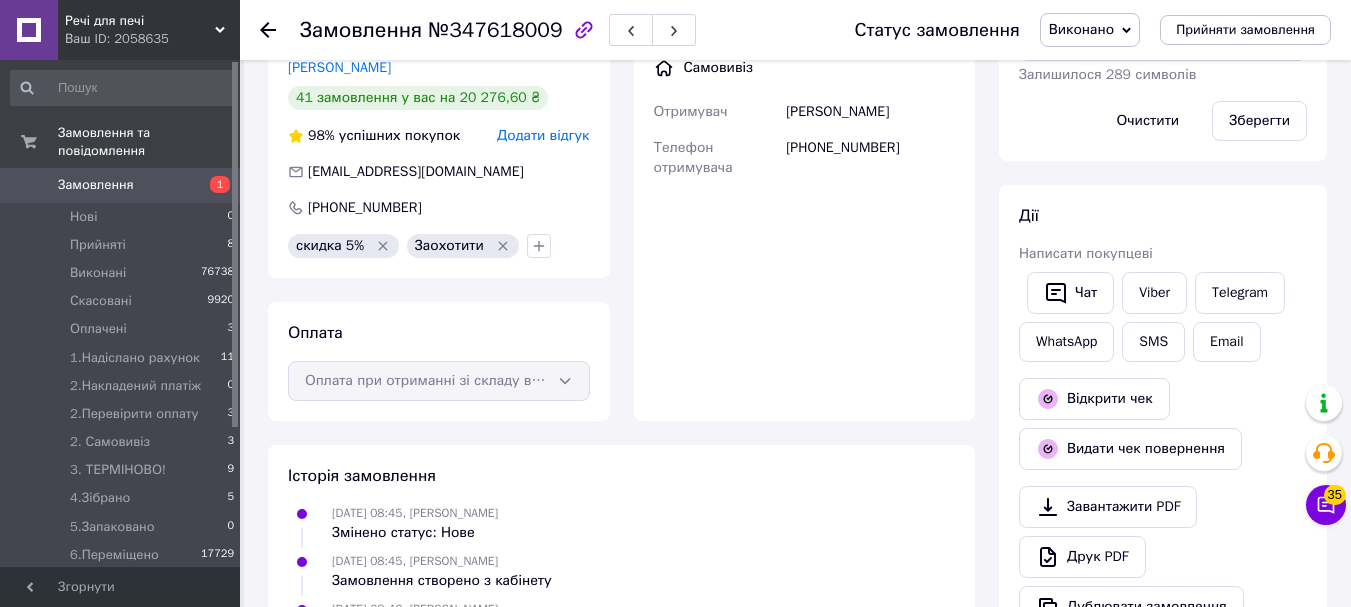 scroll, scrollTop: 600, scrollLeft: 0, axis: vertical 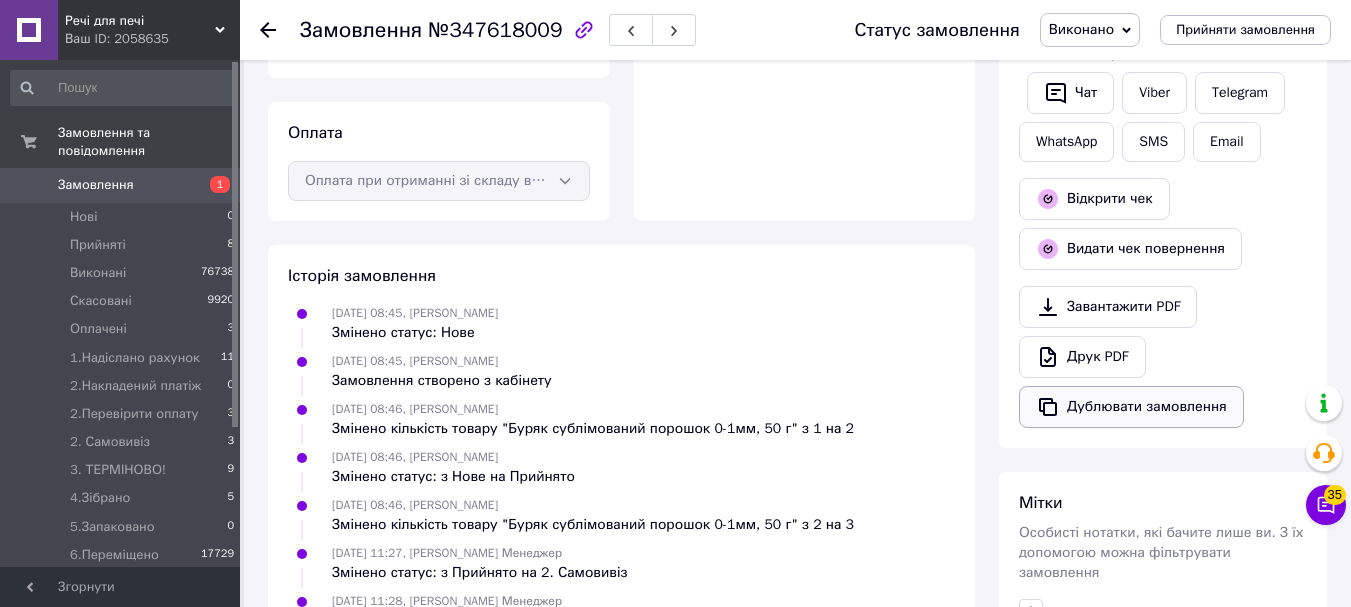 click on "Дублювати замовлення" at bounding box center (1131, 407) 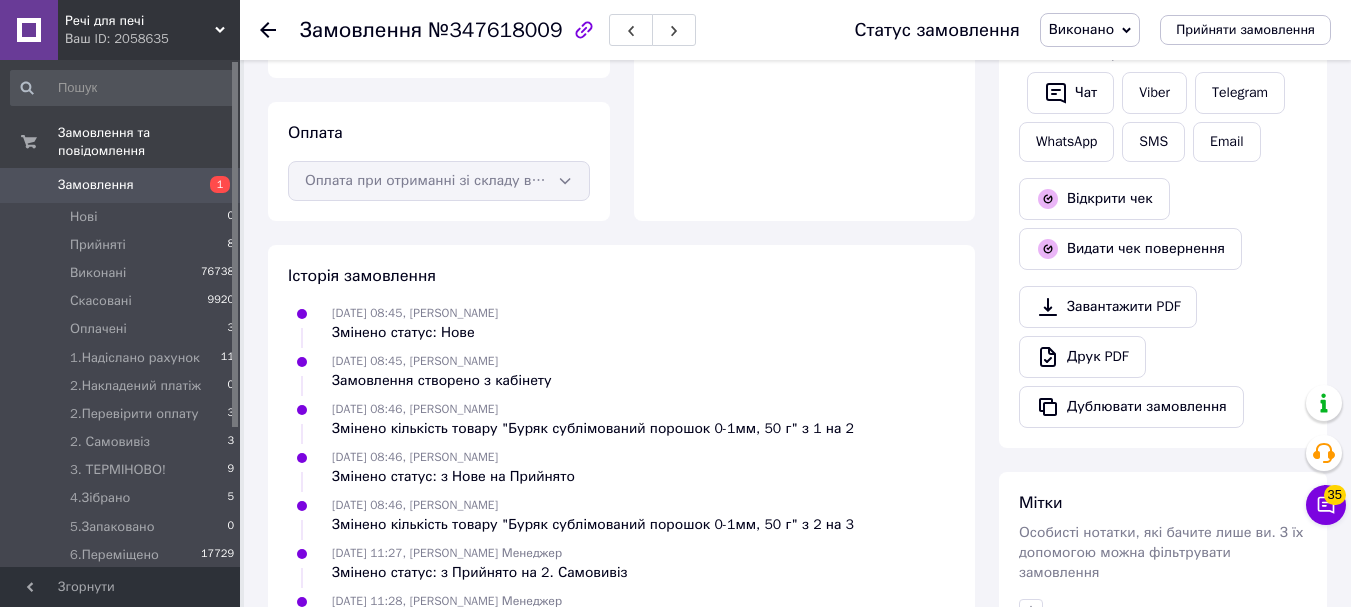 scroll, scrollTop: 400, scrollLeft: 0, axis: vertical 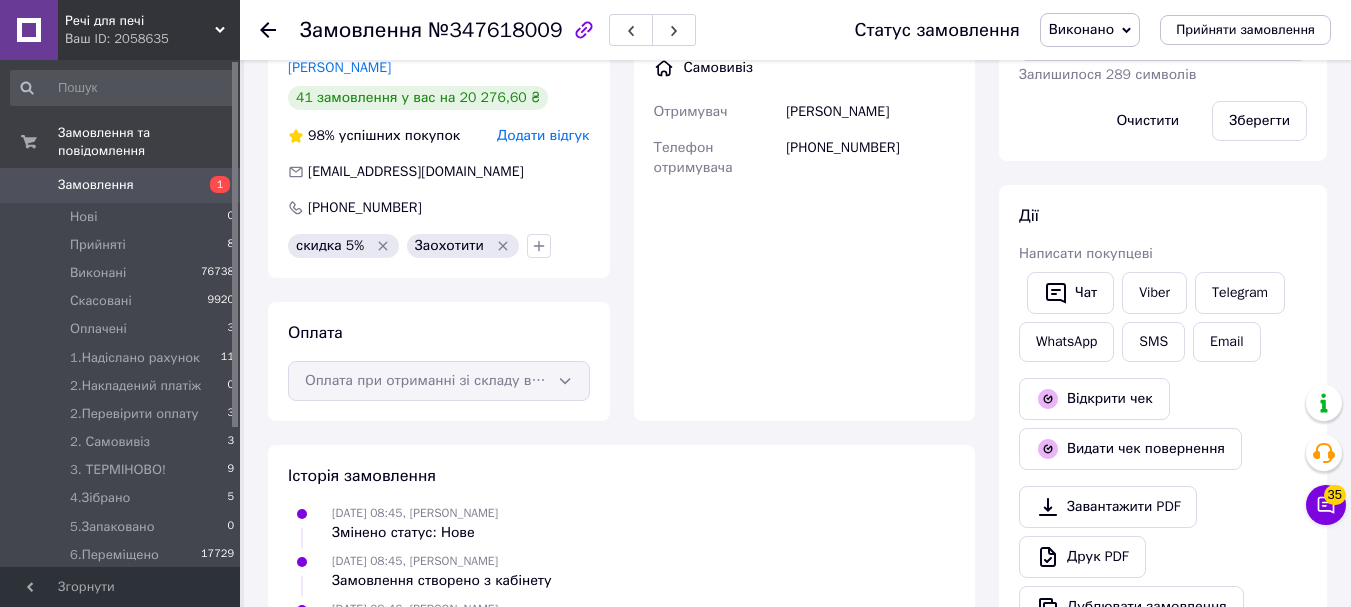 click on "Замовлення" at bounding box center (96, 185) 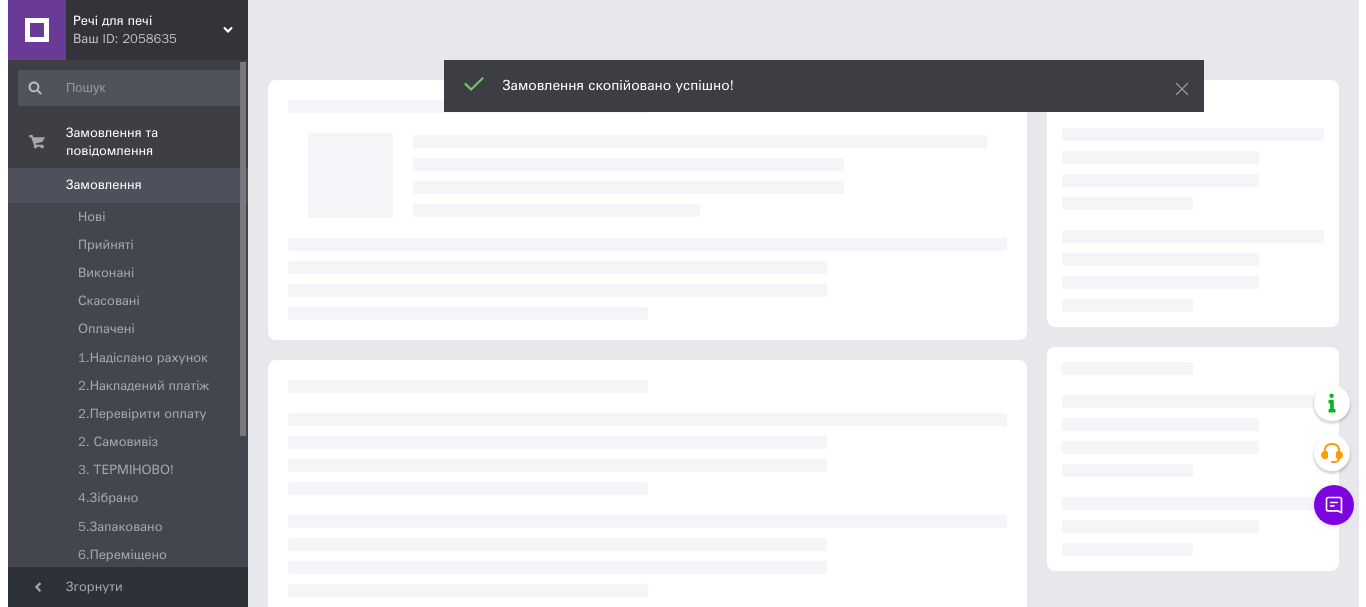 scroll, scrollTop: 0, scrollLeft: 0, axis: both 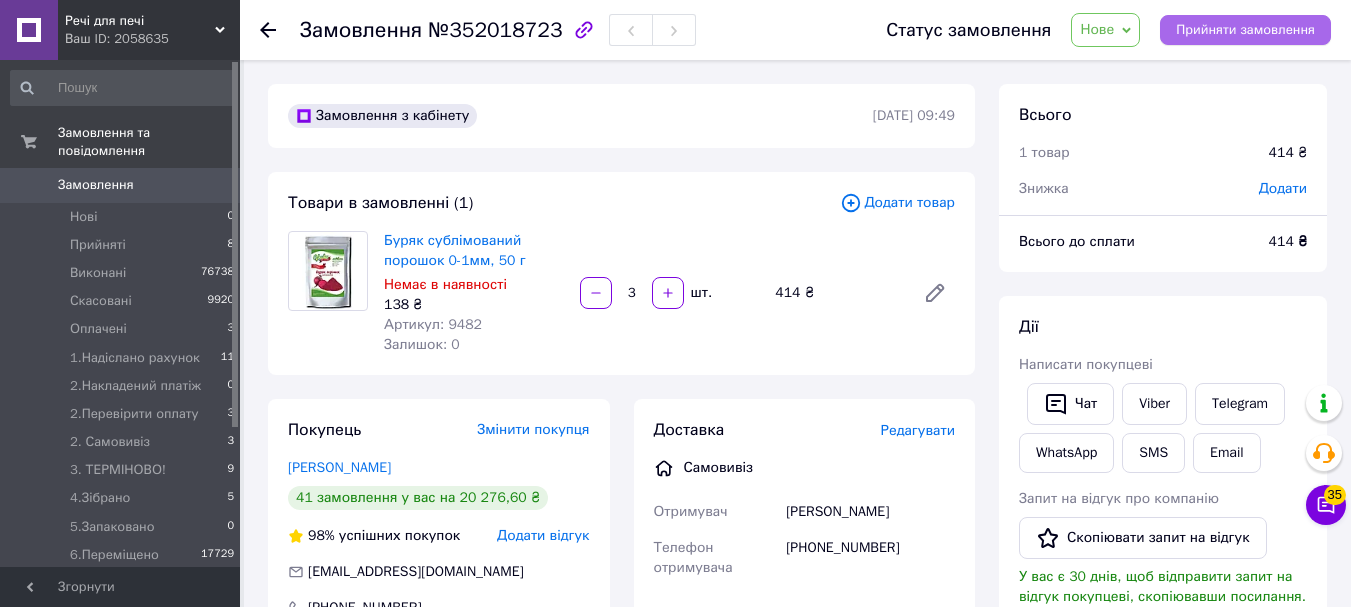 click on "Прийняти замовлення" at bounding box center (1245, 30) 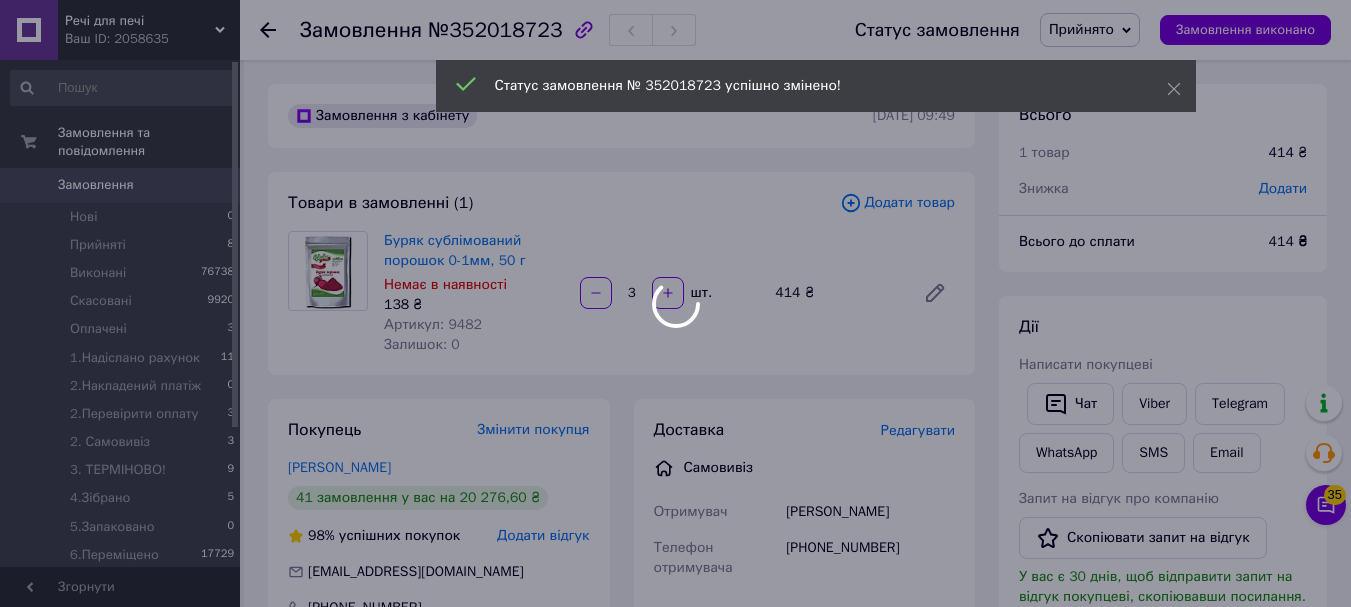 click on "Речі для печі Ваш ID: 2058635 Сайт Речі для печі Кабінет покупця Перевірити стан системи Сторінка на порталі Довідка Вийти Замовлення та повідомлення Замовлення 0 Нові 0 Прийняті 8 Виконані 76738 Скасовані 9920 Оплачені 3 1.Надіслано рахунок 11 2.Накладений платіж 0 2.Перевірити оплату 3 2. Самовивіз 3 3. ТЕРМІНОВО! 9 4.Зібрано 5 5.Запаковано 0 6.Переміщено 17729 7. Вівправлене наложкою 48 Алмазний 0 Мир 5 ОЦЕВУМ 5 Повідомлення 0 Клієнти Згорнути
Замовлення №352018723 Статус замовлення Прийнято Виконано Скасовано Оплачено Мир" at bounding box center [675, 679] 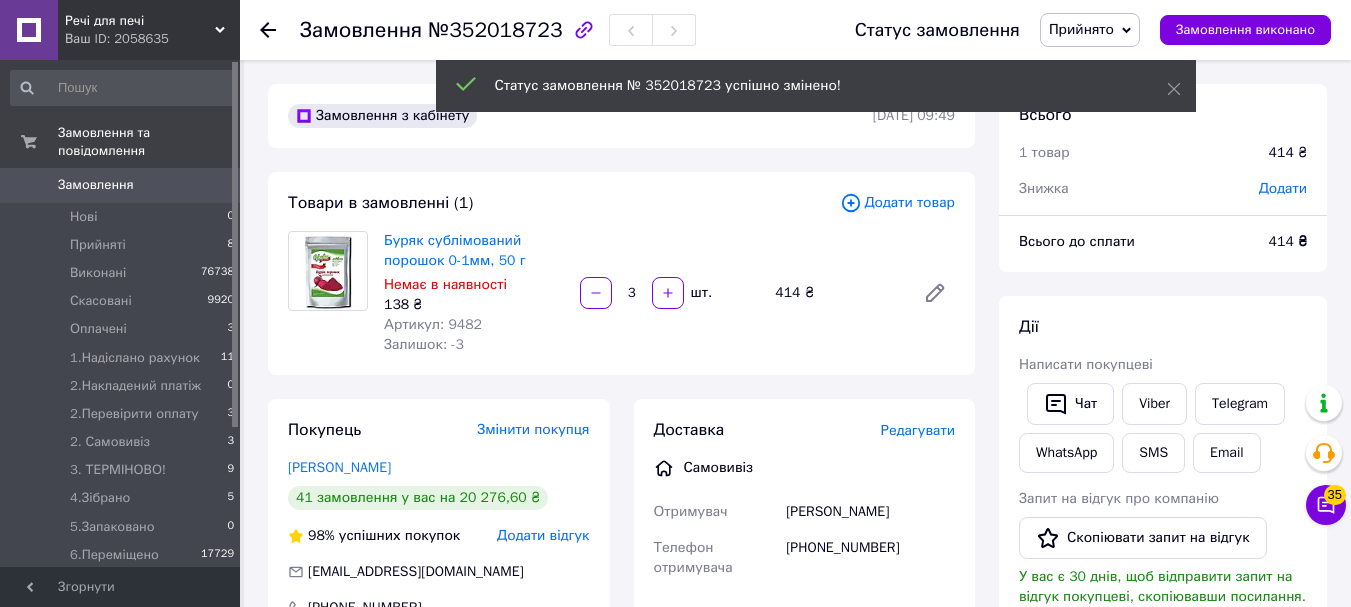 click on "Додати товар" at bounding box center (897, 203) 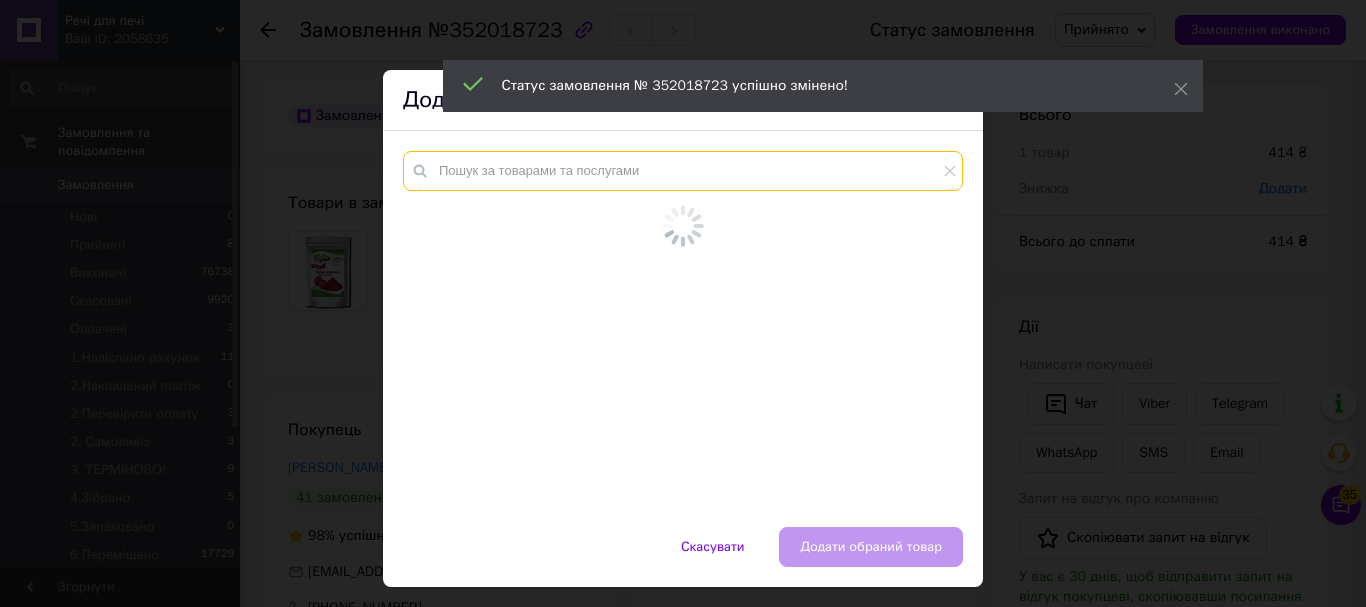 click at bounding box center [683, 171] 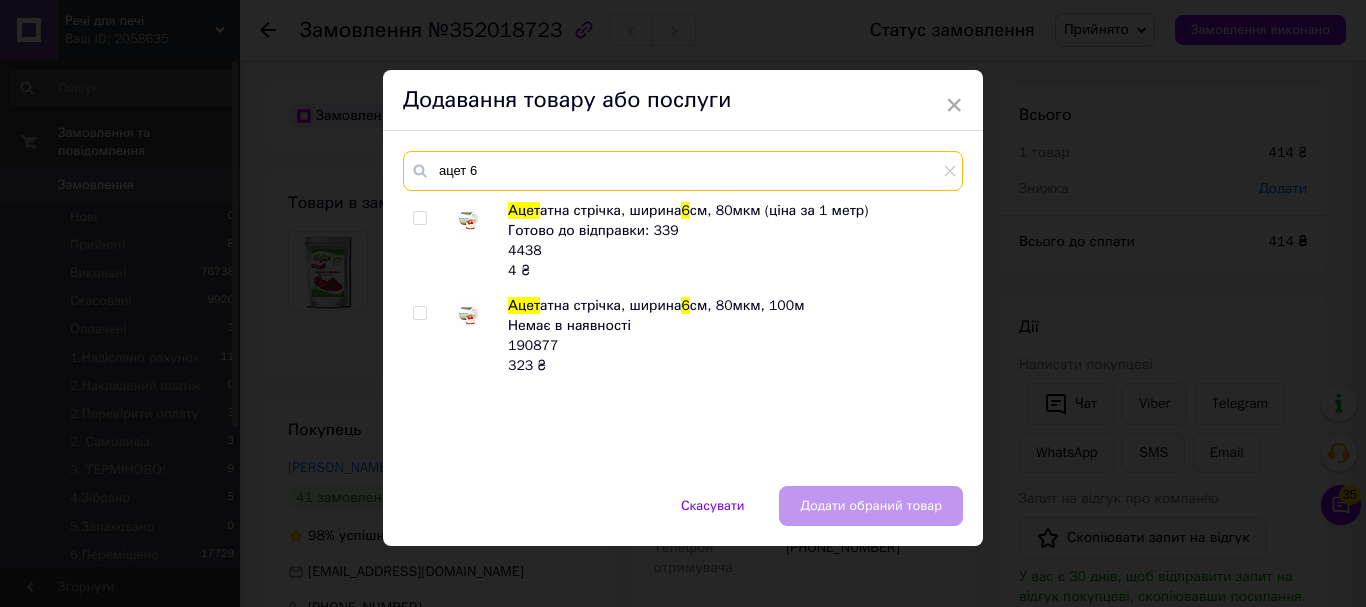 type on "ацет 6" 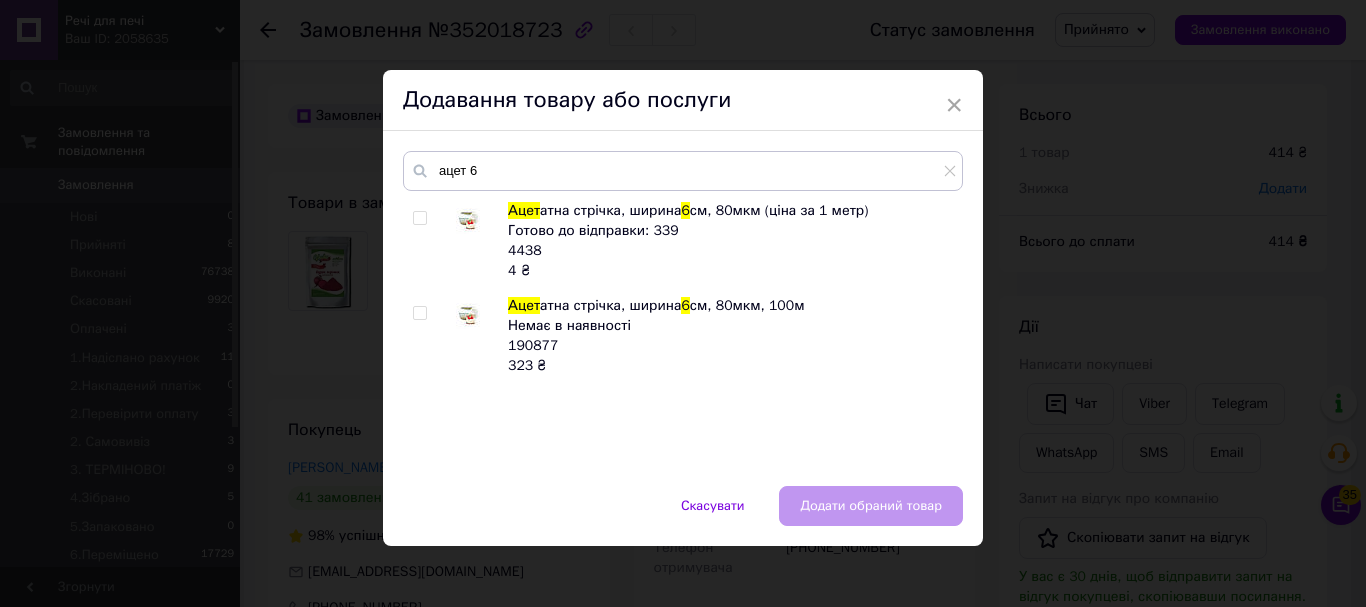 click at bounding box center [419, 218] 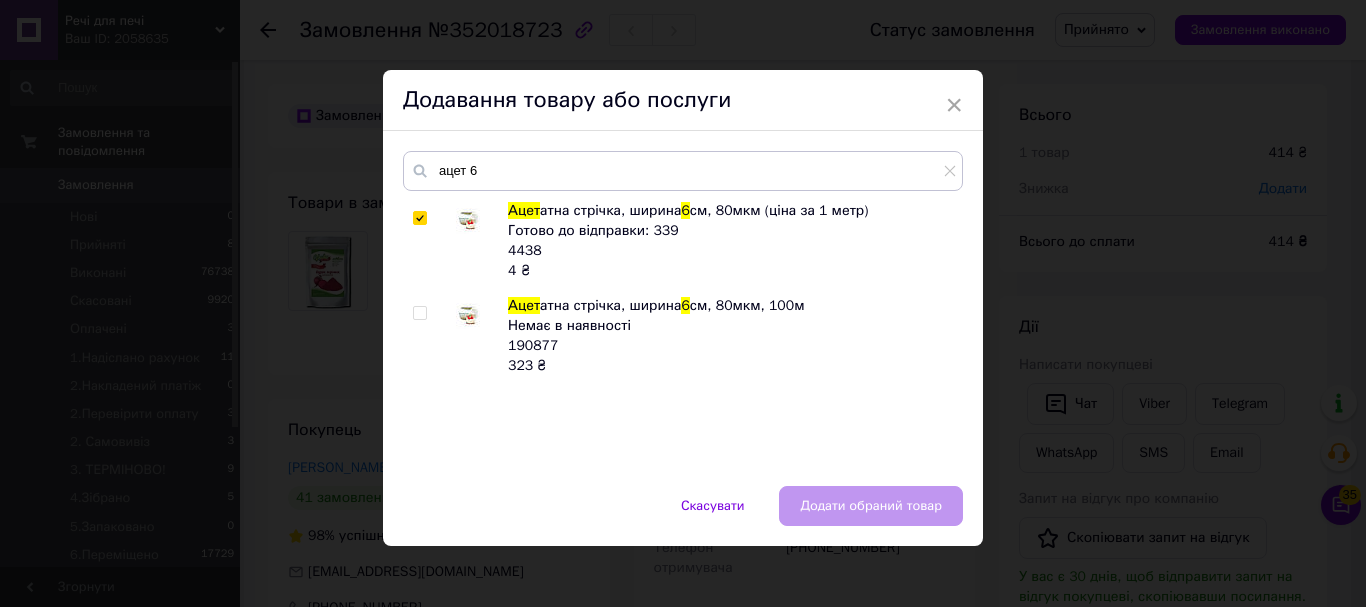 checkbox on "true" 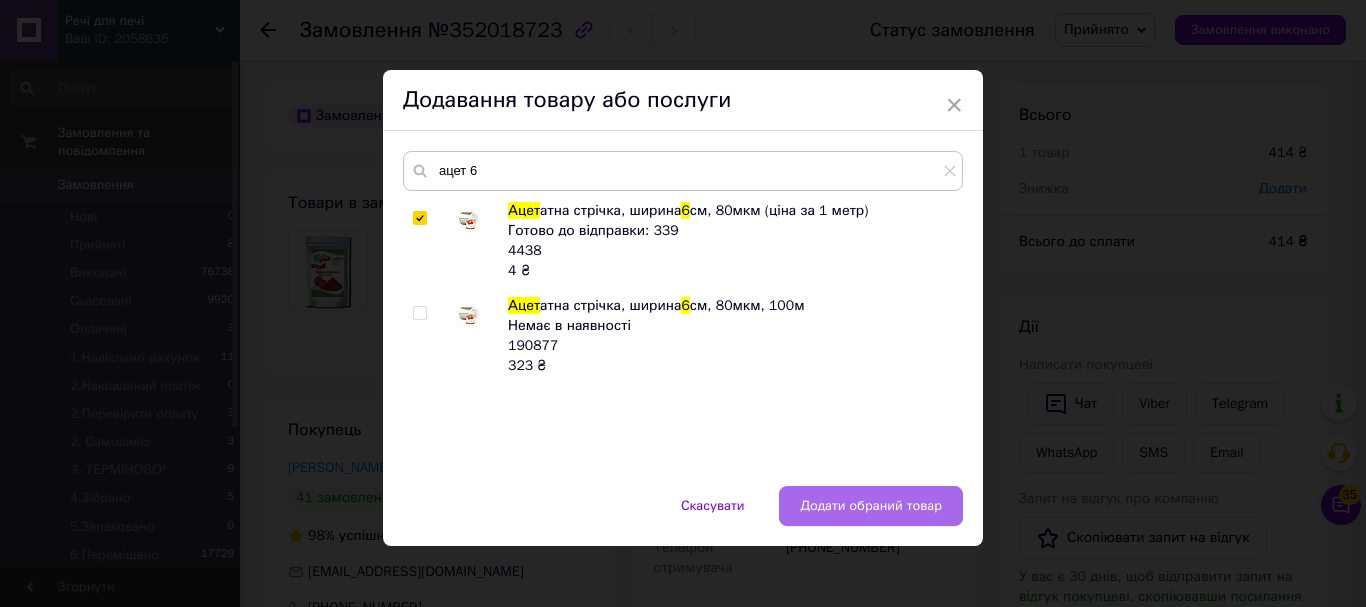click on "Додати обраний товар" at bounding box center [871, 506] 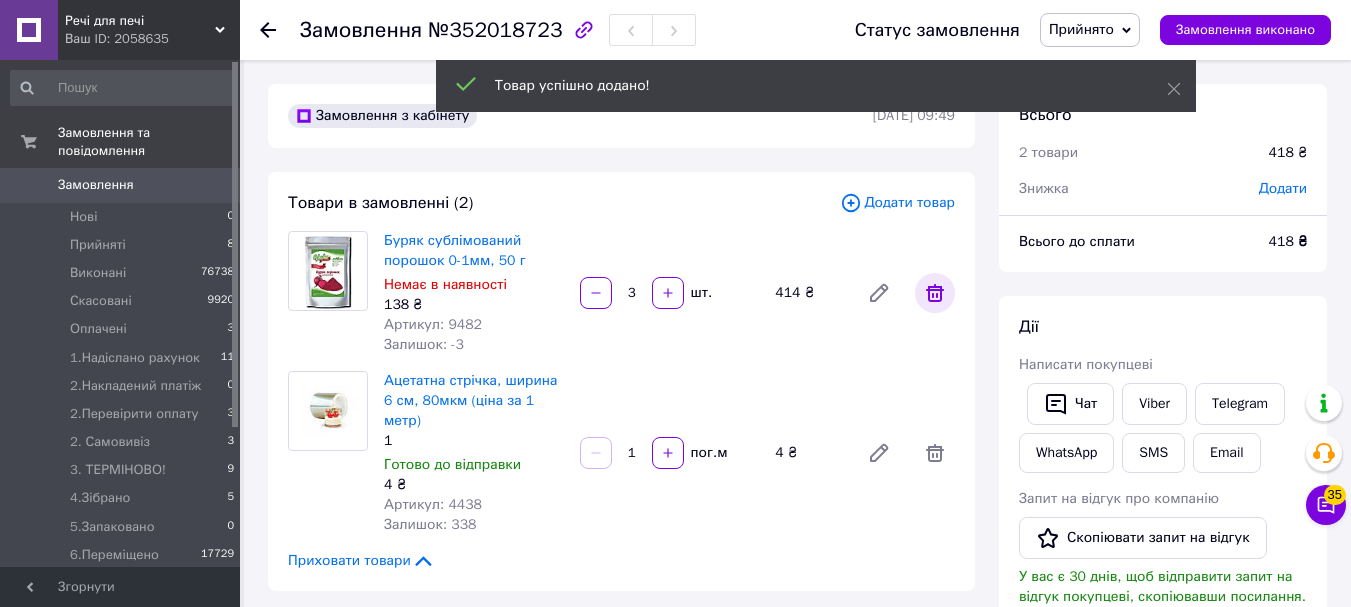 click 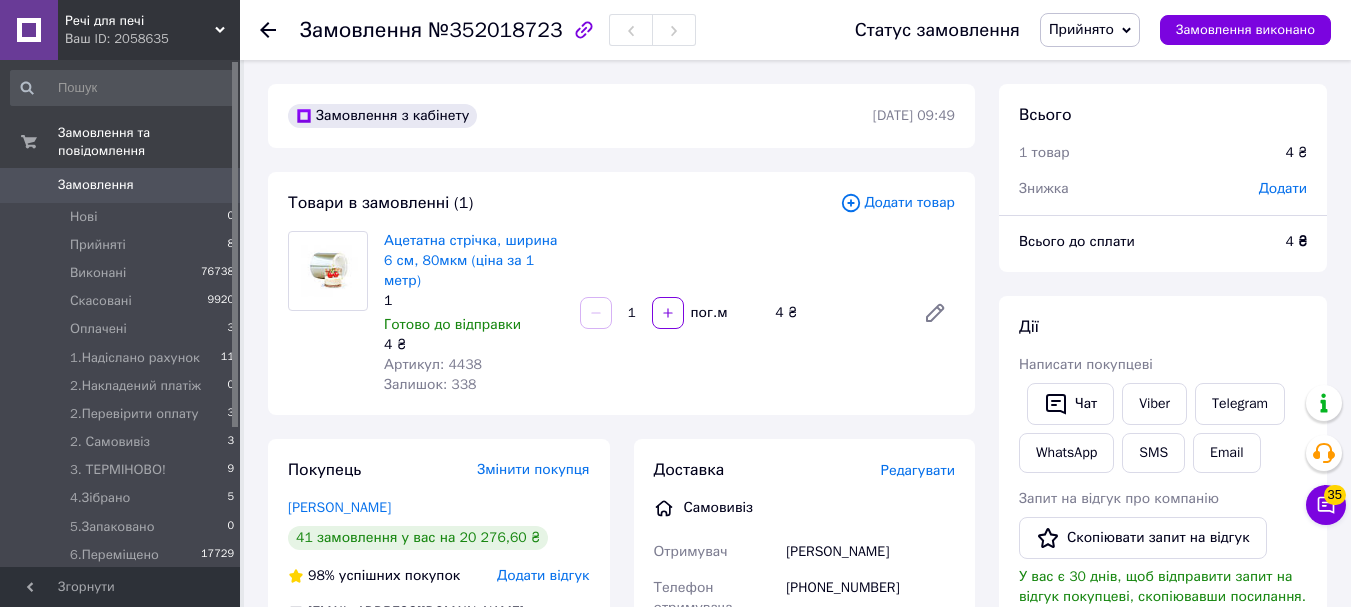 drag, startPoint x: 637, startPoint y: 304, endPoint x: 607, endPoint y: 311, distance: 30.805843 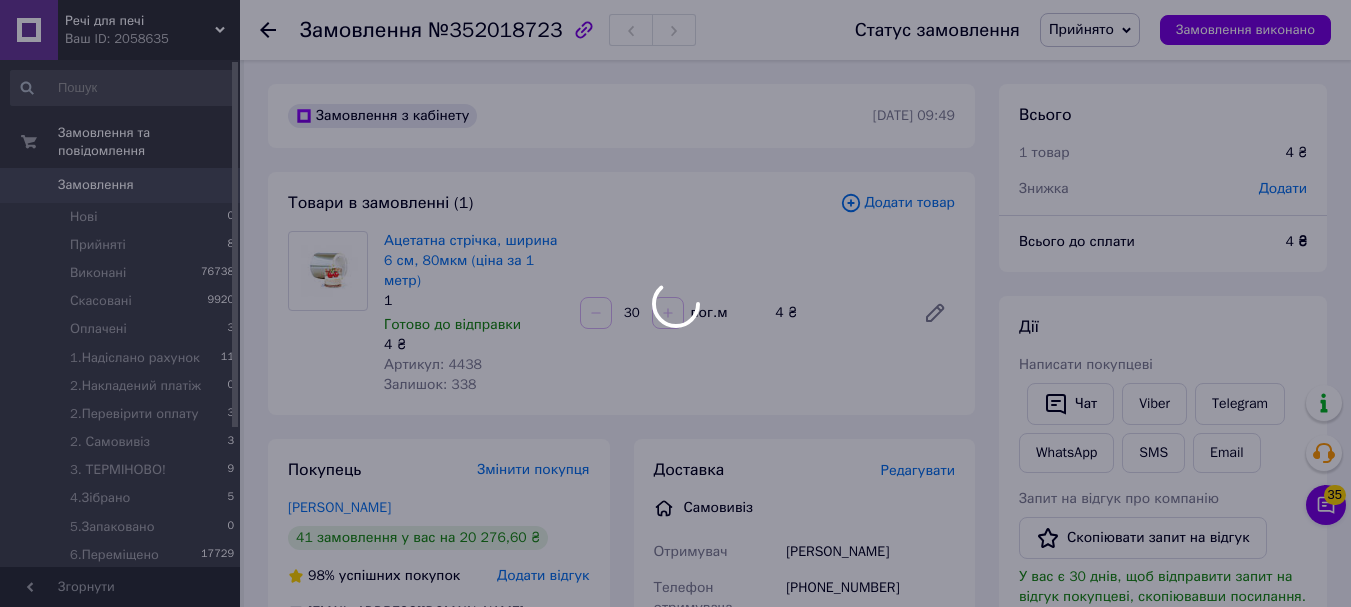 type on "30" 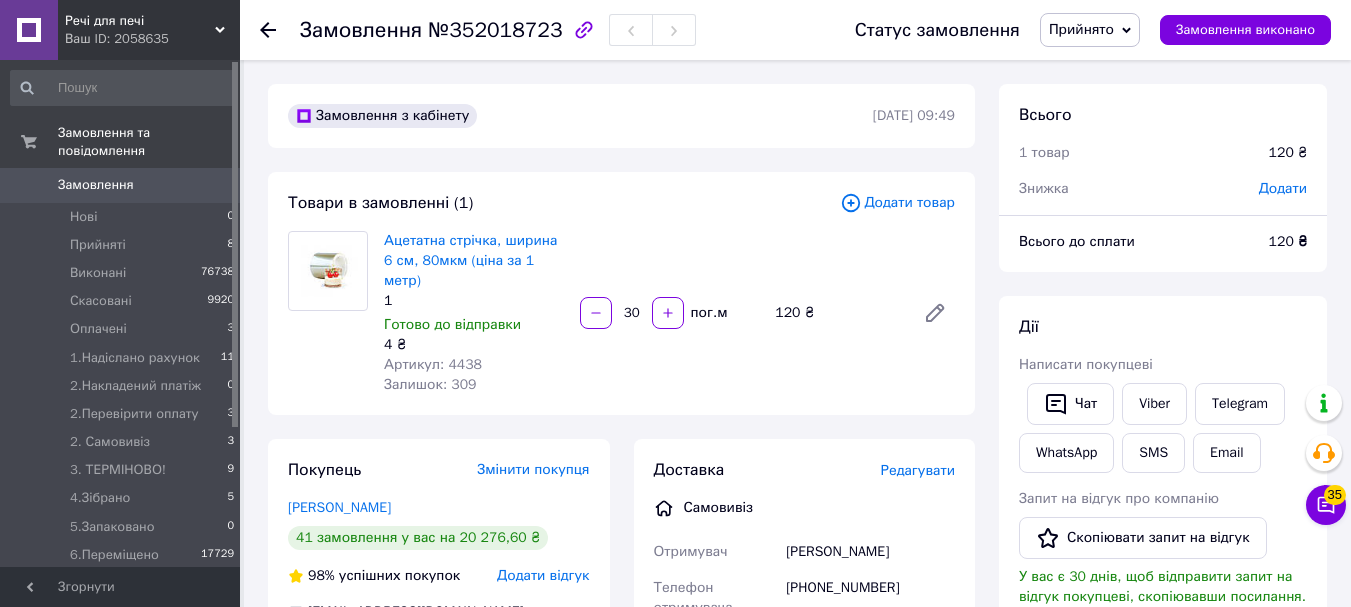 click on "Додати товар" at bounding box center (897, 203) 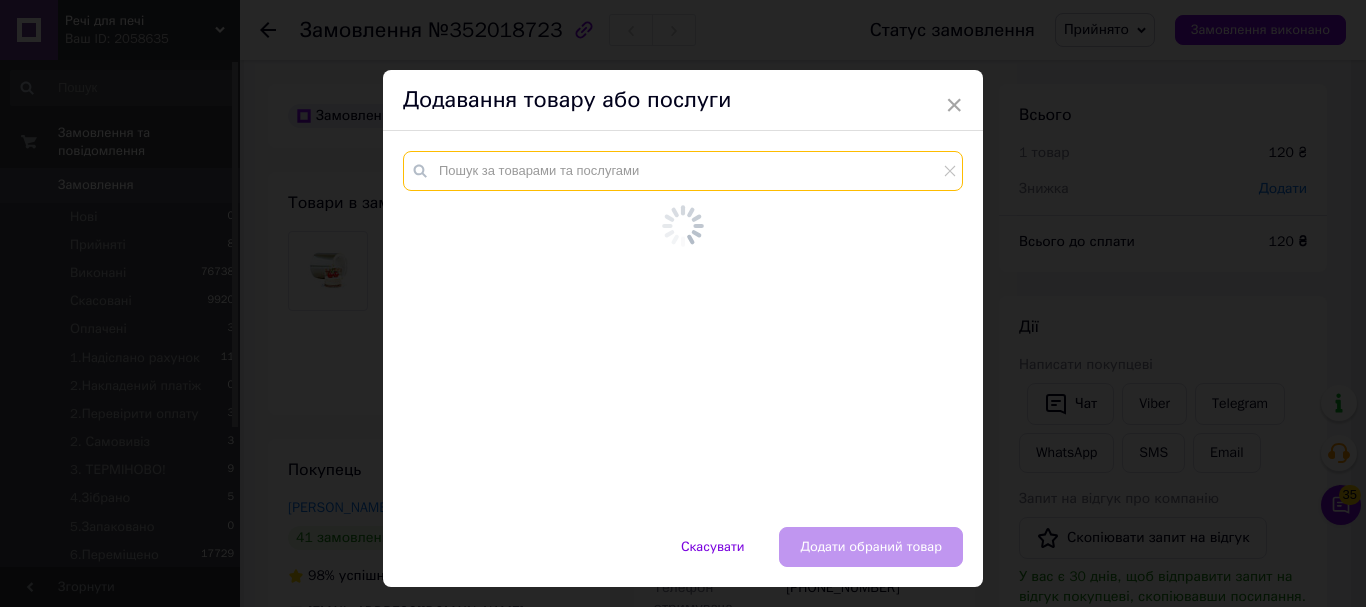 click at bounding box center [683, 171] 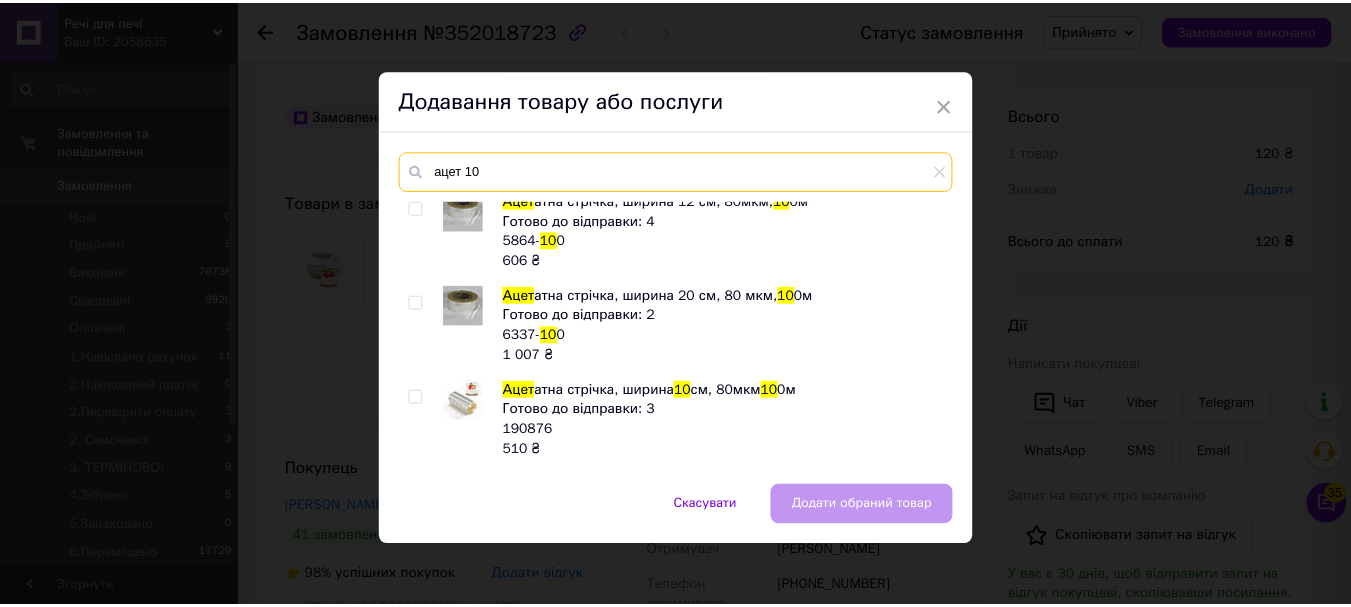 scroll, scrollTop: 300, scrollLeft: 0, axis: vertical 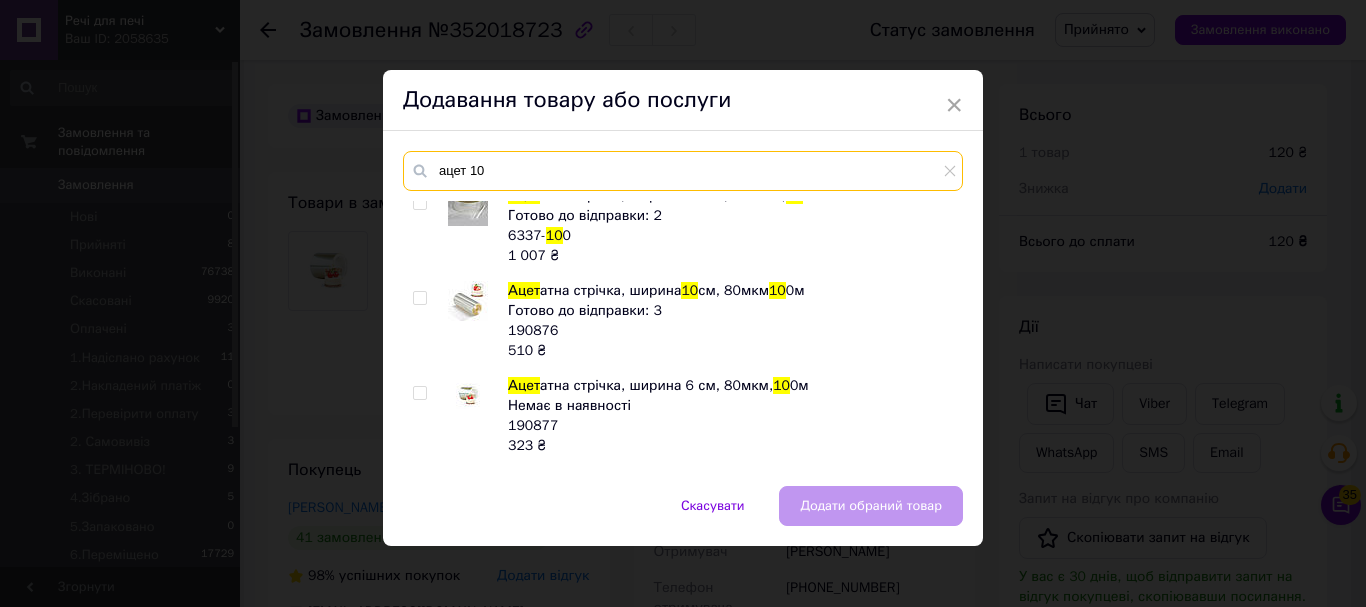 type on "ацет 10" 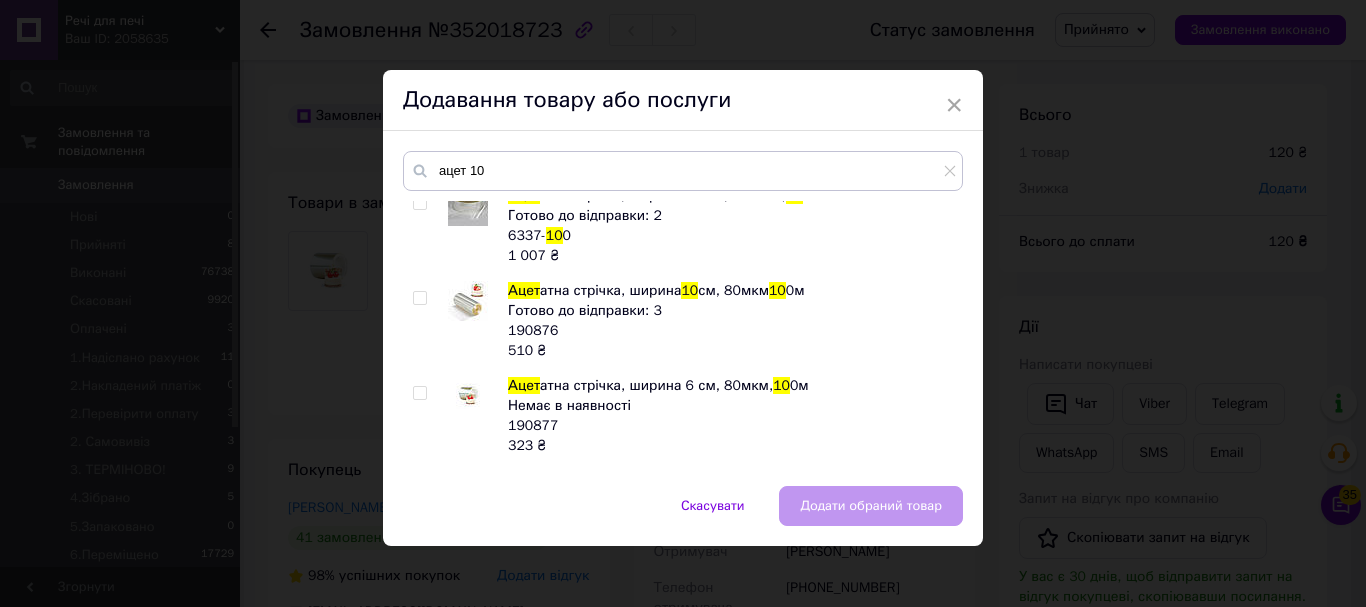 click at bounding box center (419, 298) 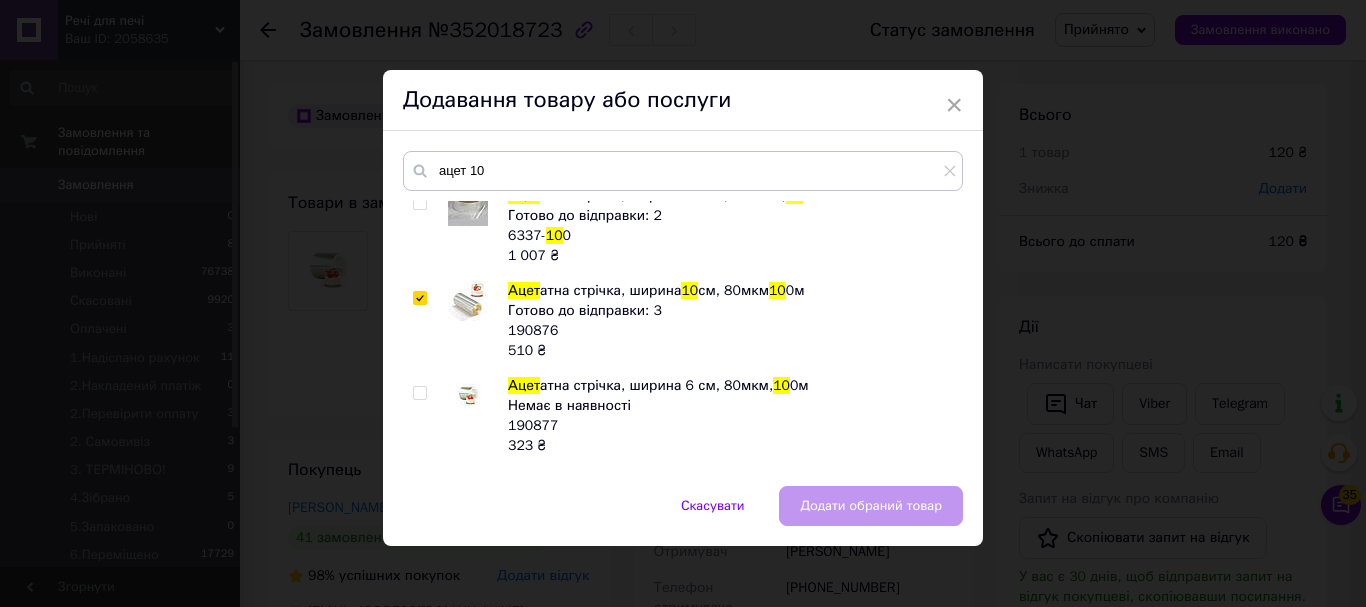 checkbox on "true" 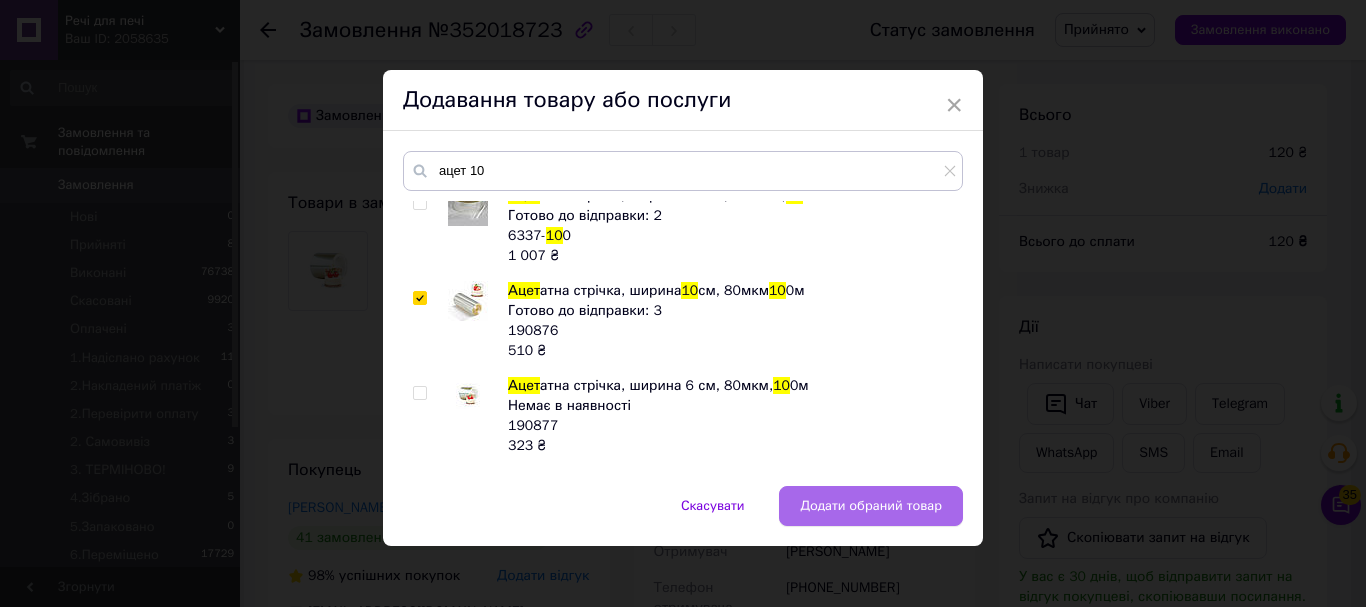 click on "Додати обраний товар" at bounding box center [871, 506] 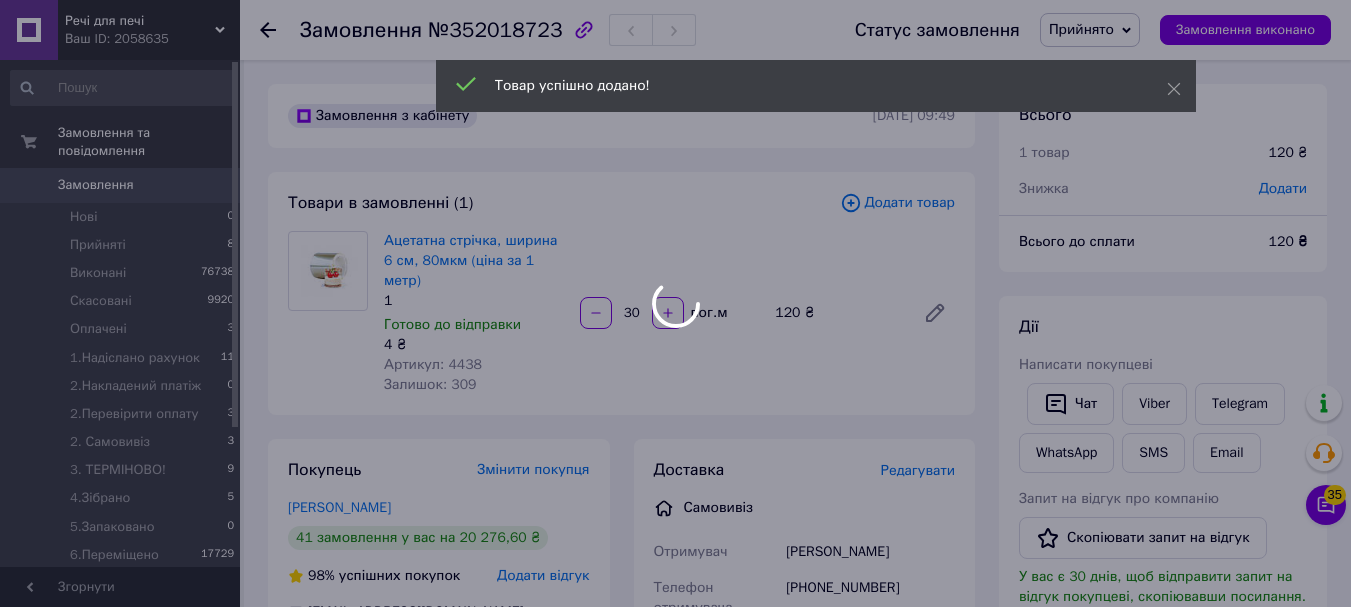 type on "1" 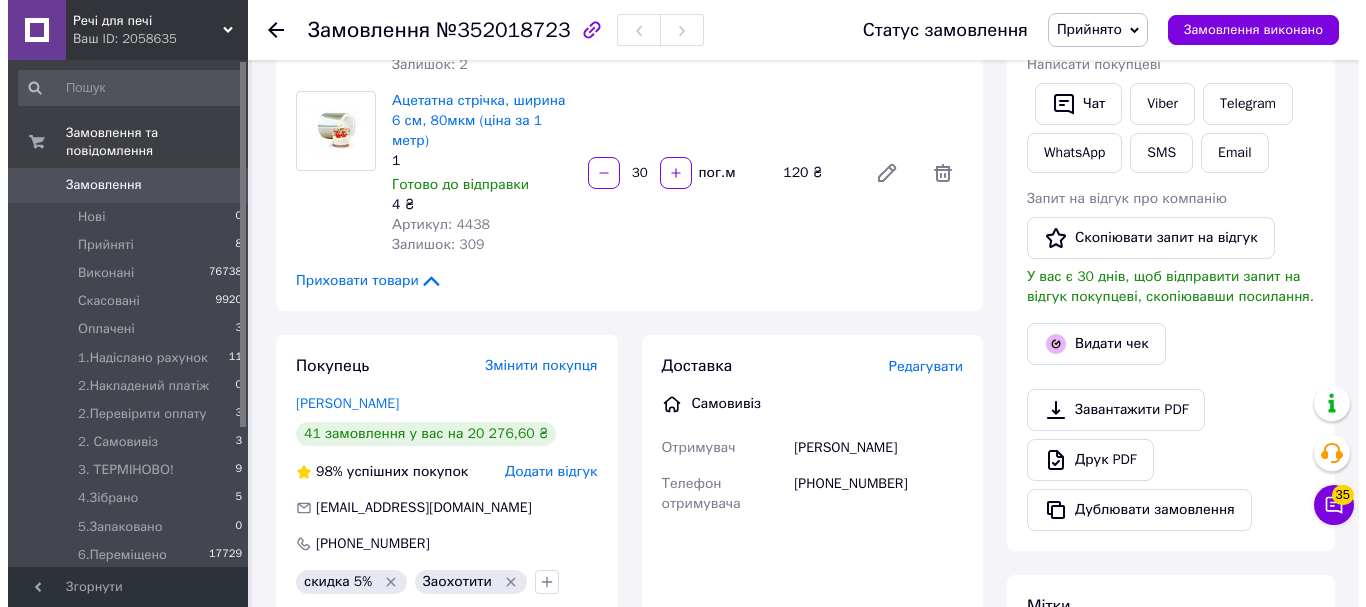 scroll, scrollTop: 0, scrollLeft: 0, axis: both 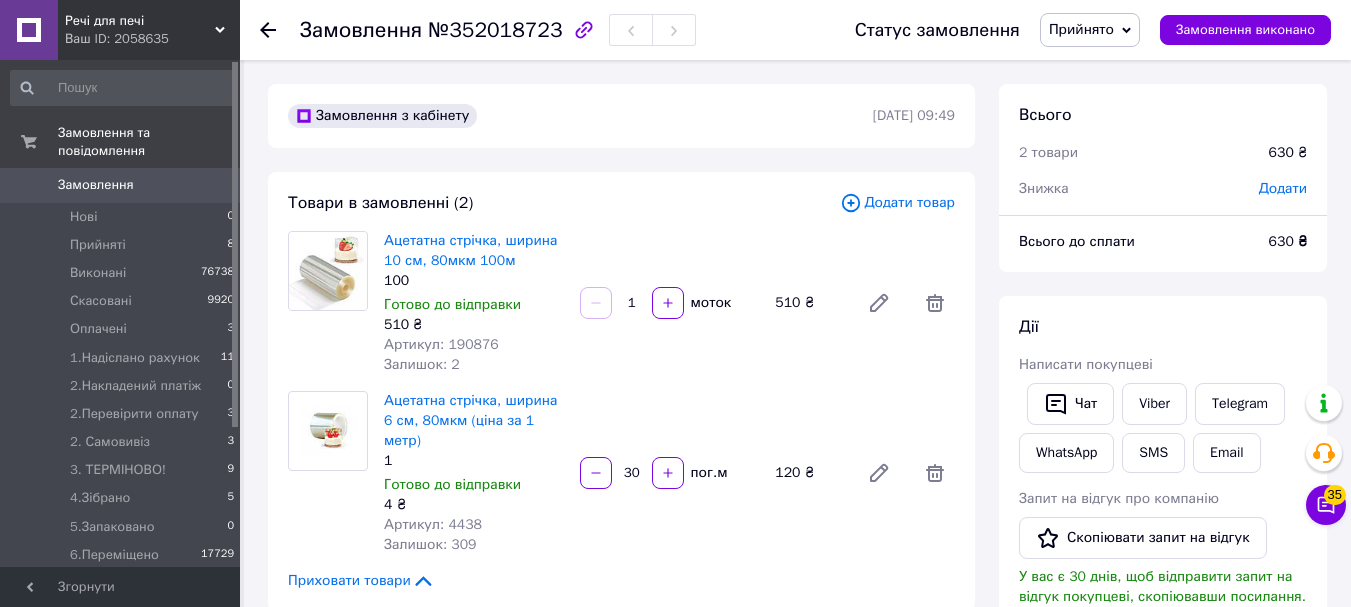 click on "Додати товар" at bounding box center [897, 203] 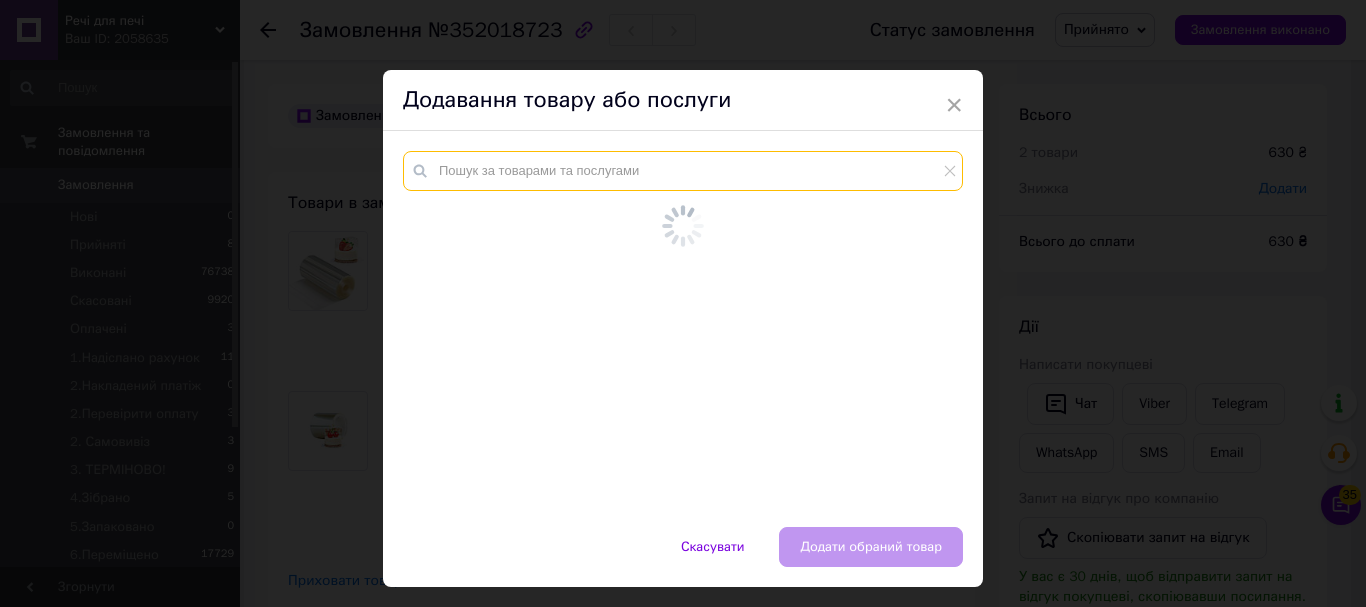 click at bounding box center [683, 171] 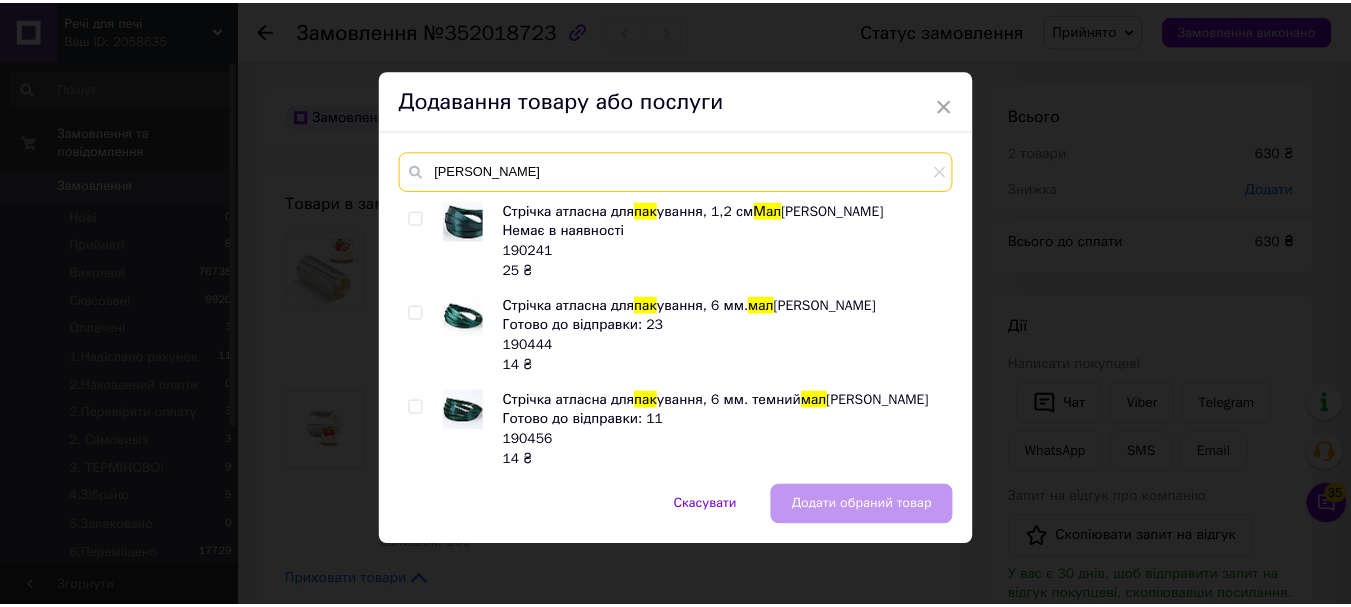scroll, scrollTop: 100, scrollLeft: 0, axis: vertical 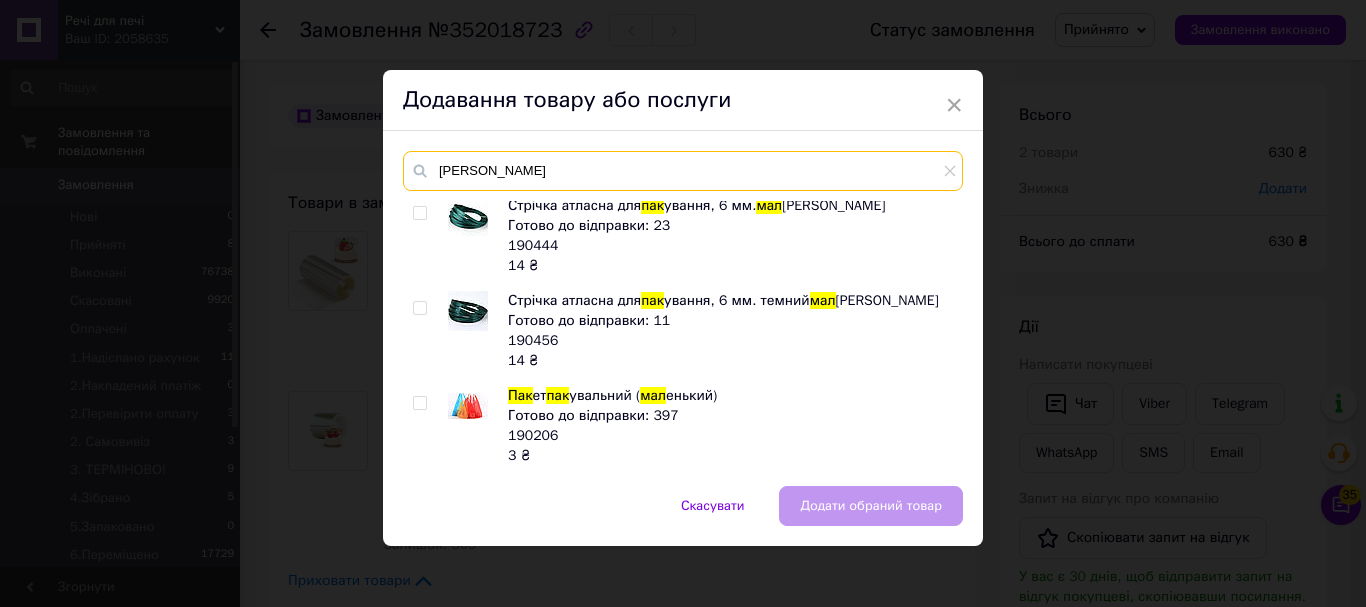 type on "[PERSON_NAME]" 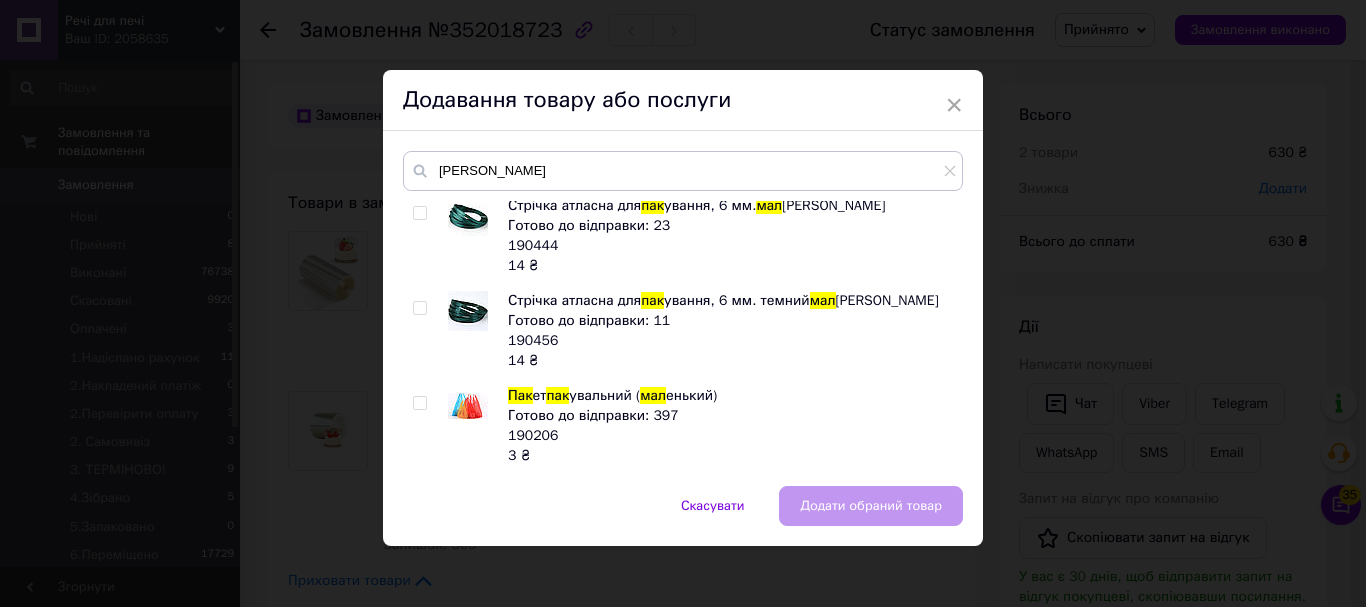 click at bounding box center (419, 403) 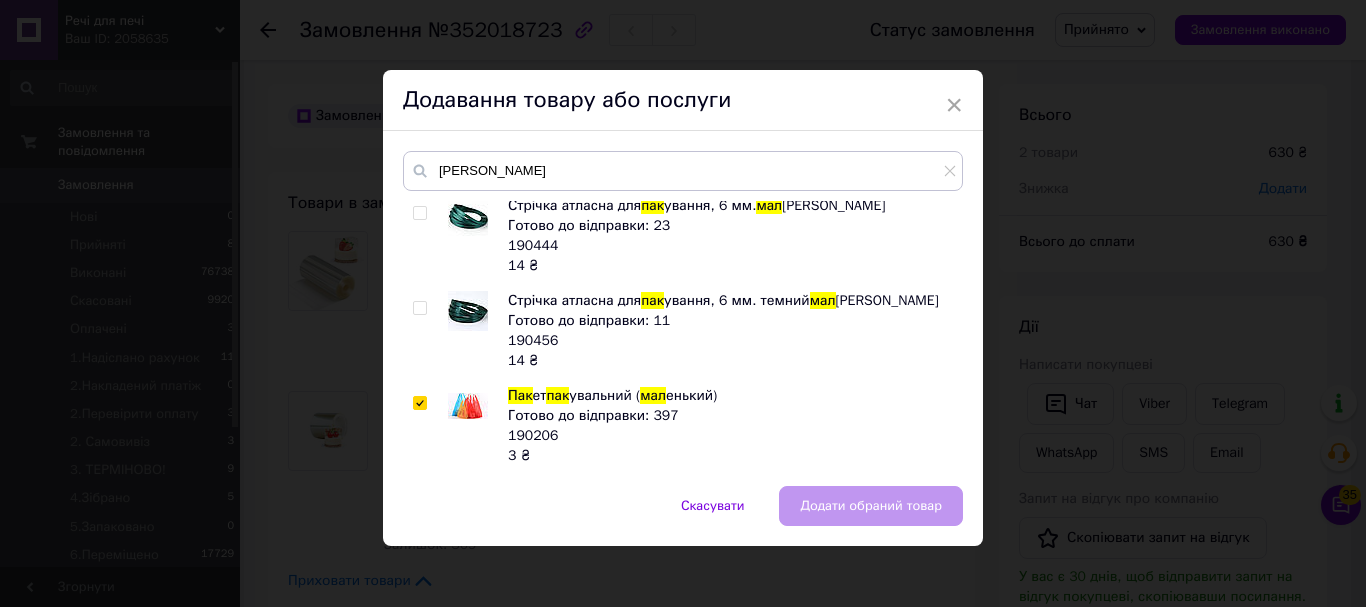 checkbox on "true" 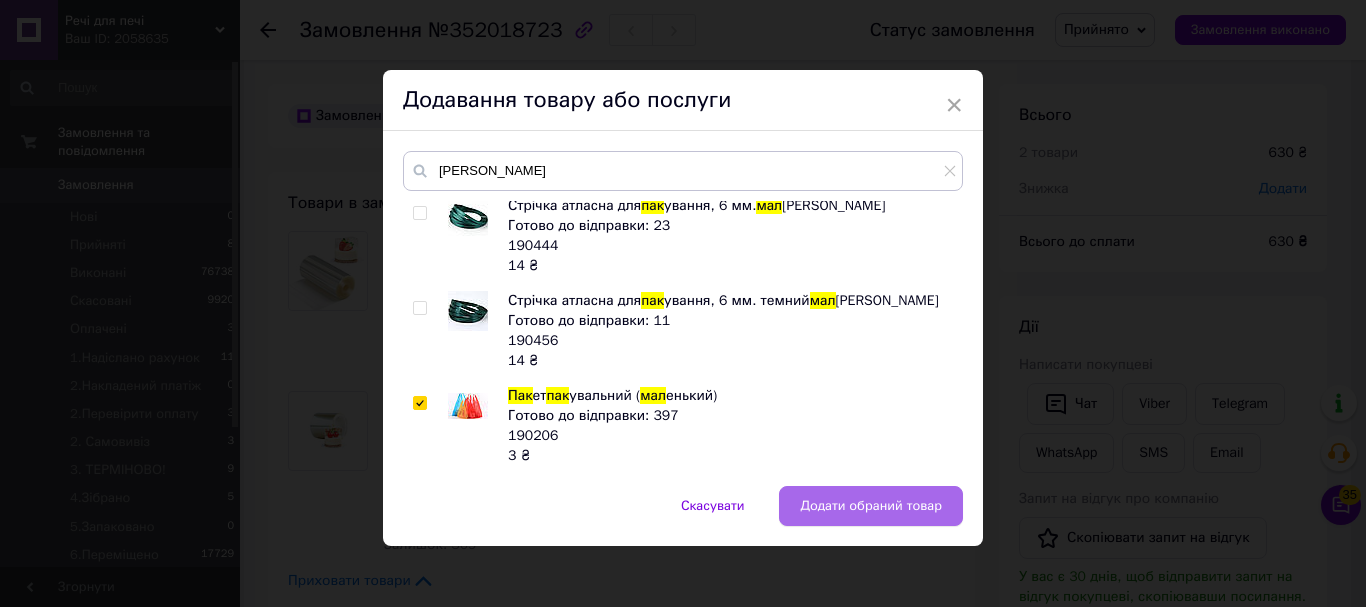 click on "Додати обраний товар" at bounding box center [871, 506] 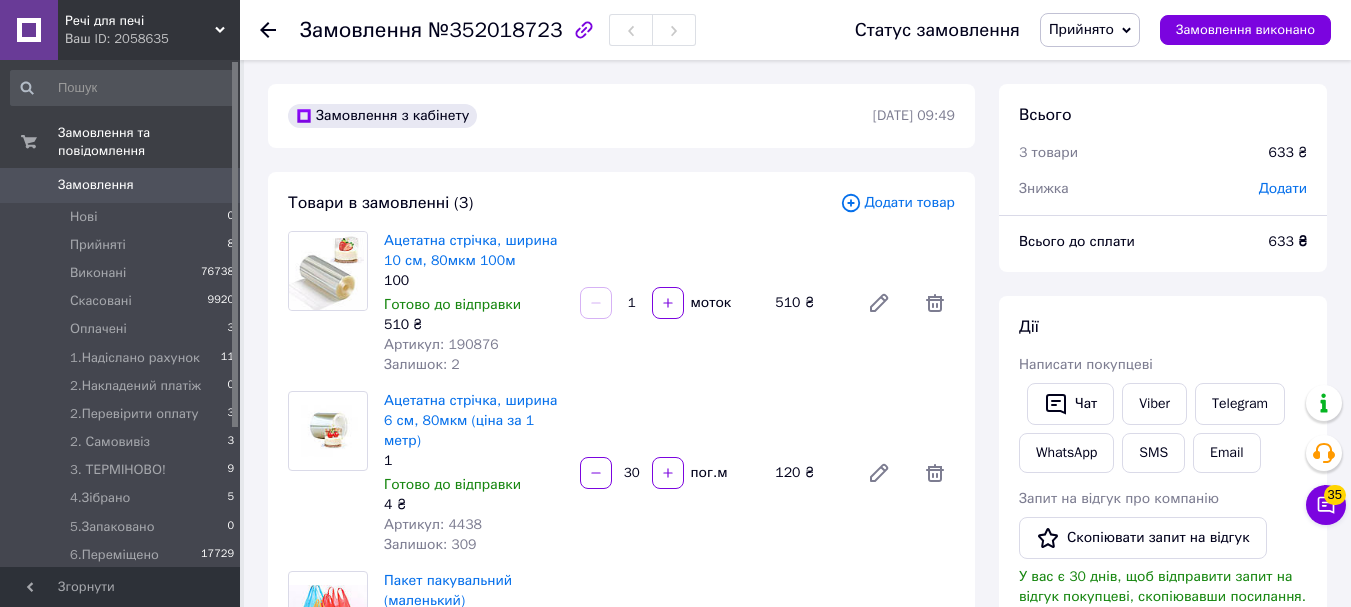 click on "Додати" at bounding box center (1283, 188) 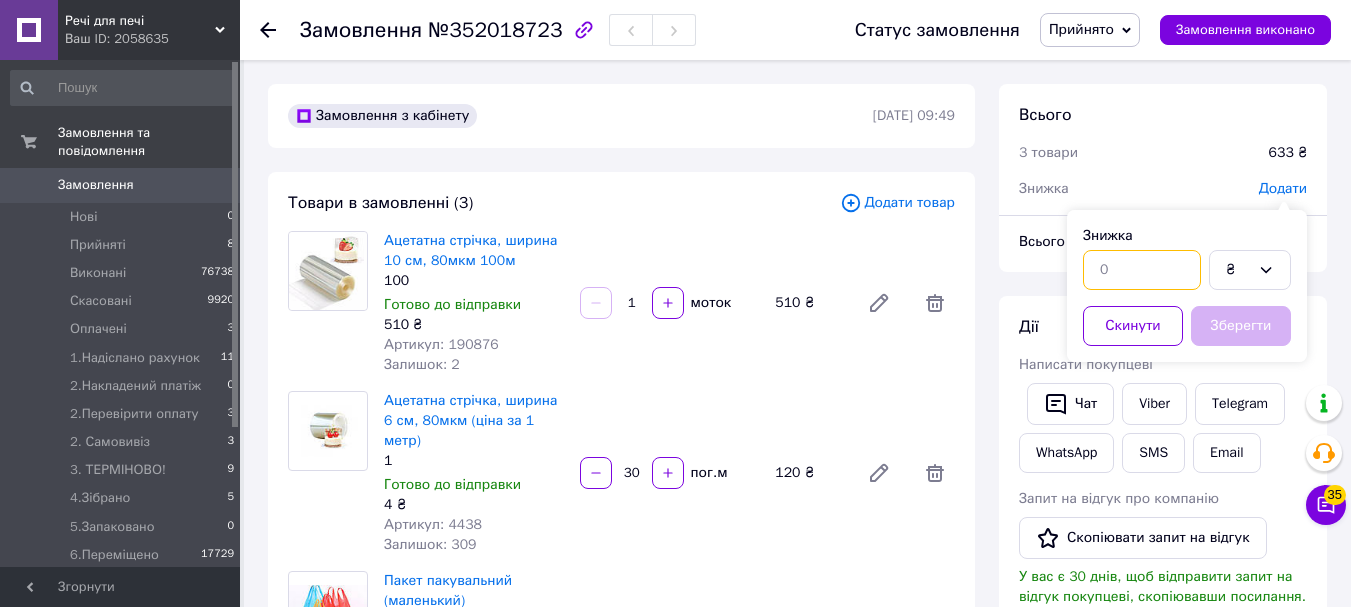 click at bounding box center [1142, 270] 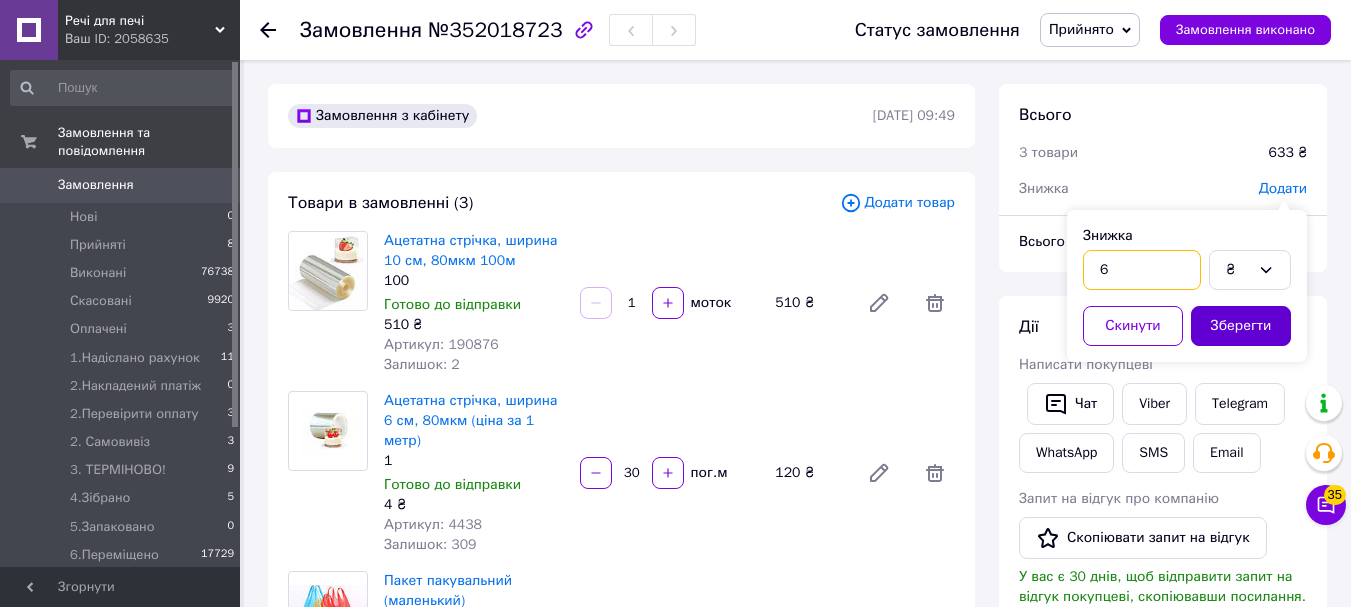 type on "6" 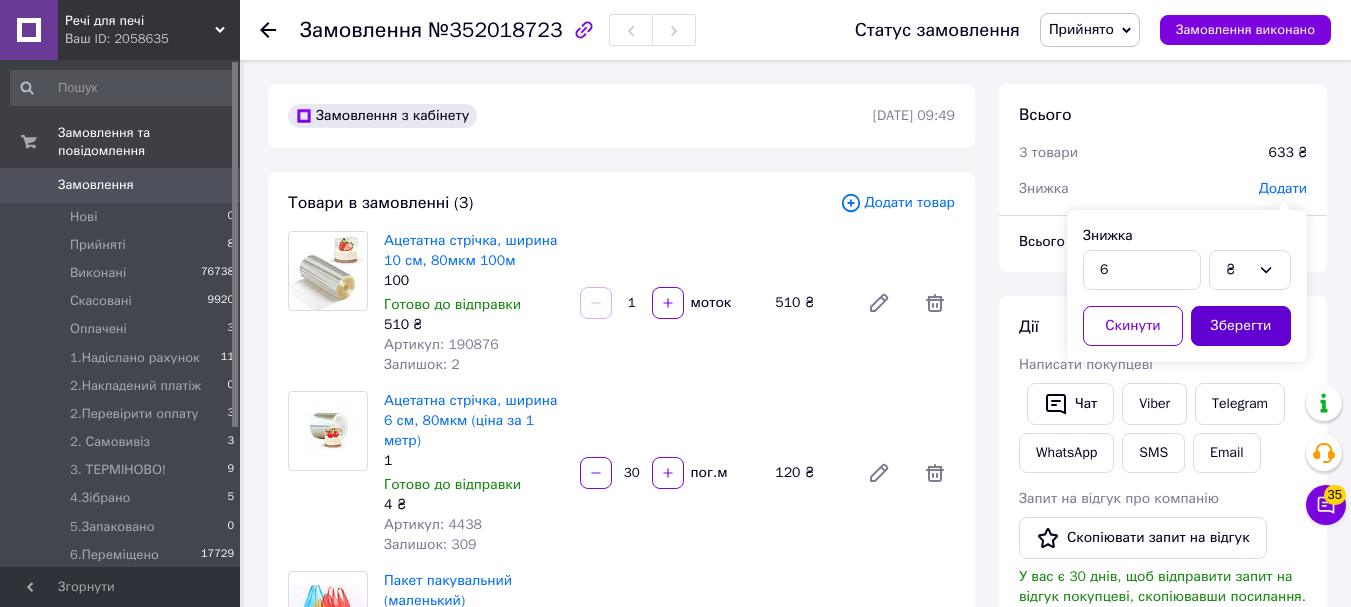click on "Зберегти" at bounding box center (1241, 326) 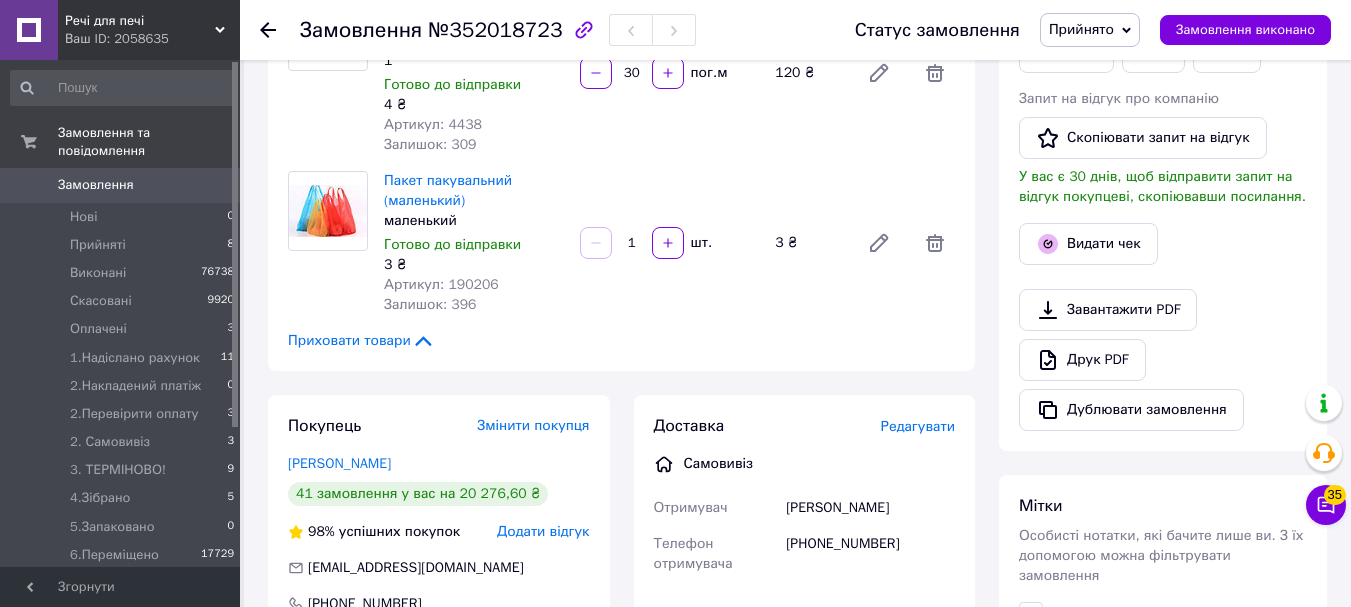 scroll, scrollTop: 700, scrollLeft: 0, axis: vertical 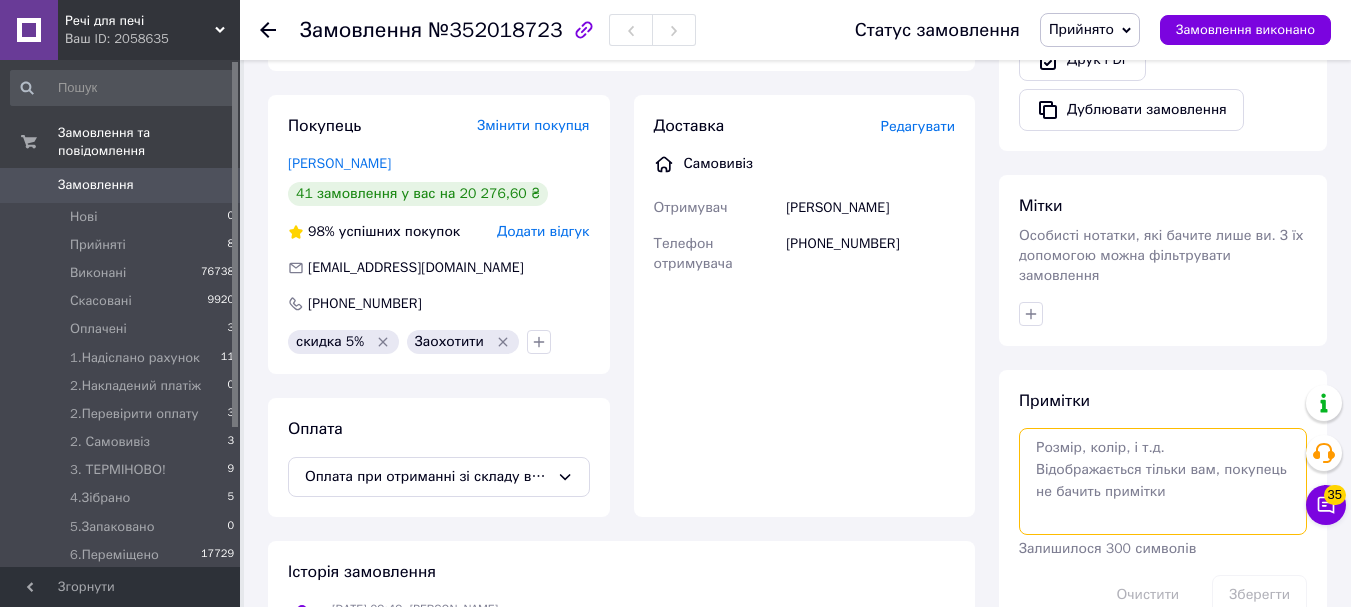 click at bounding box center [1163, 481] 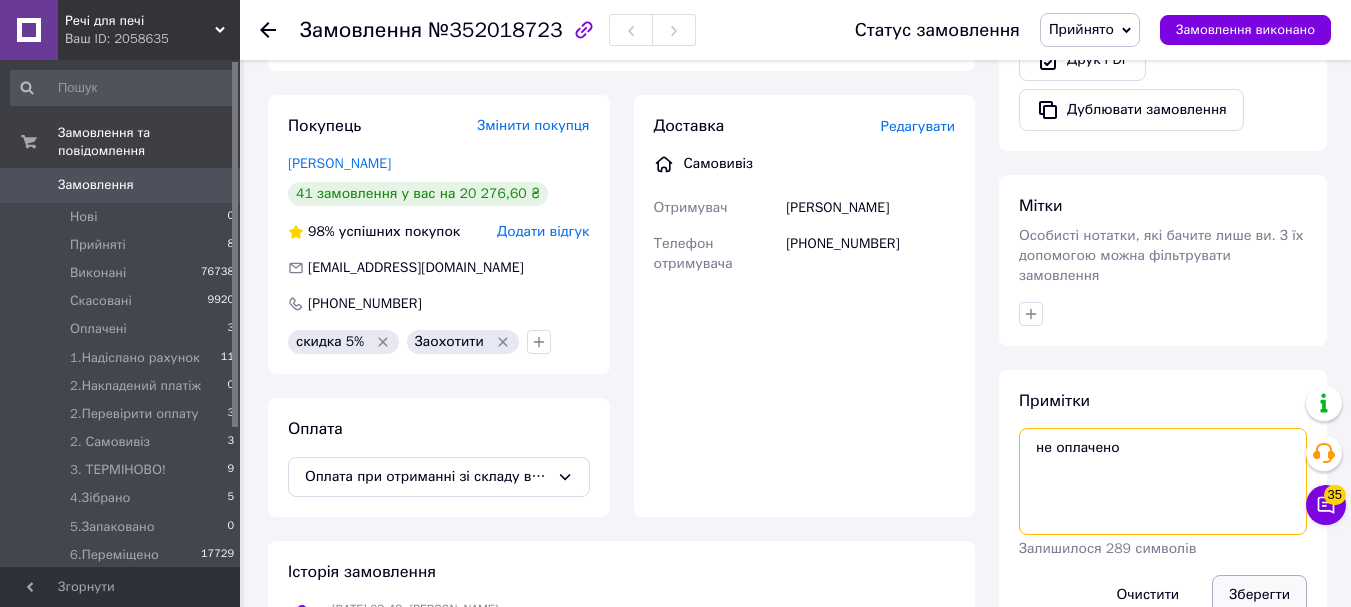 type on "не оплачено" 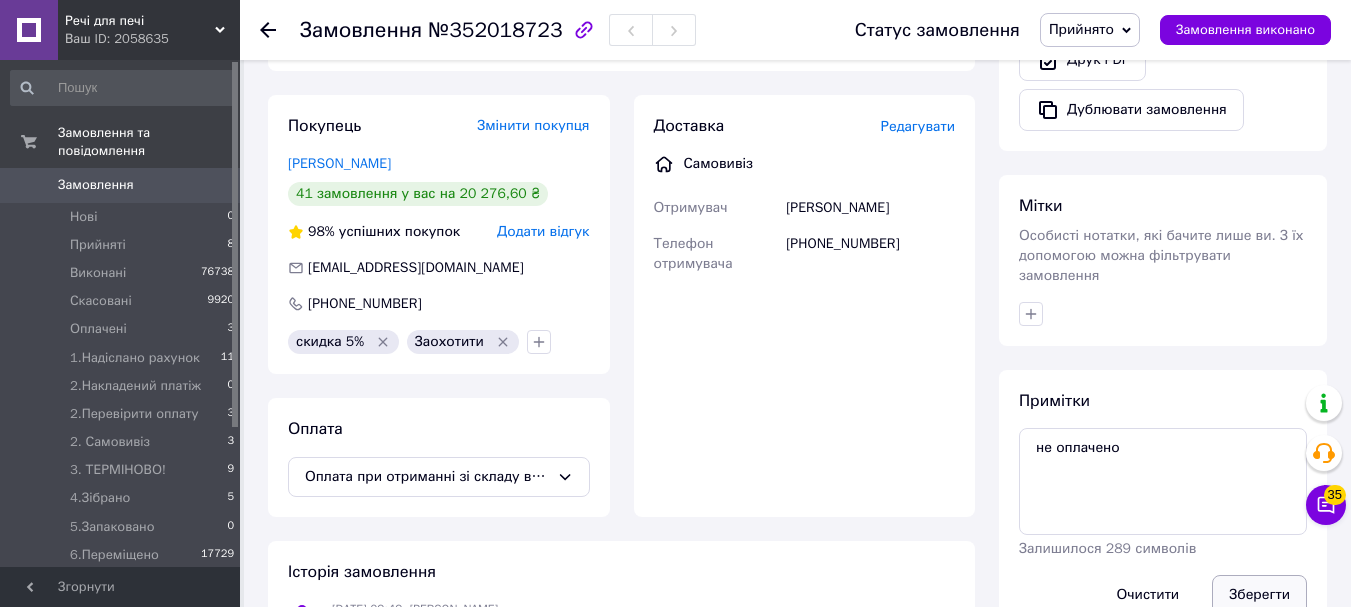 click on "Зберегти" at bounding box center [1259, 595] 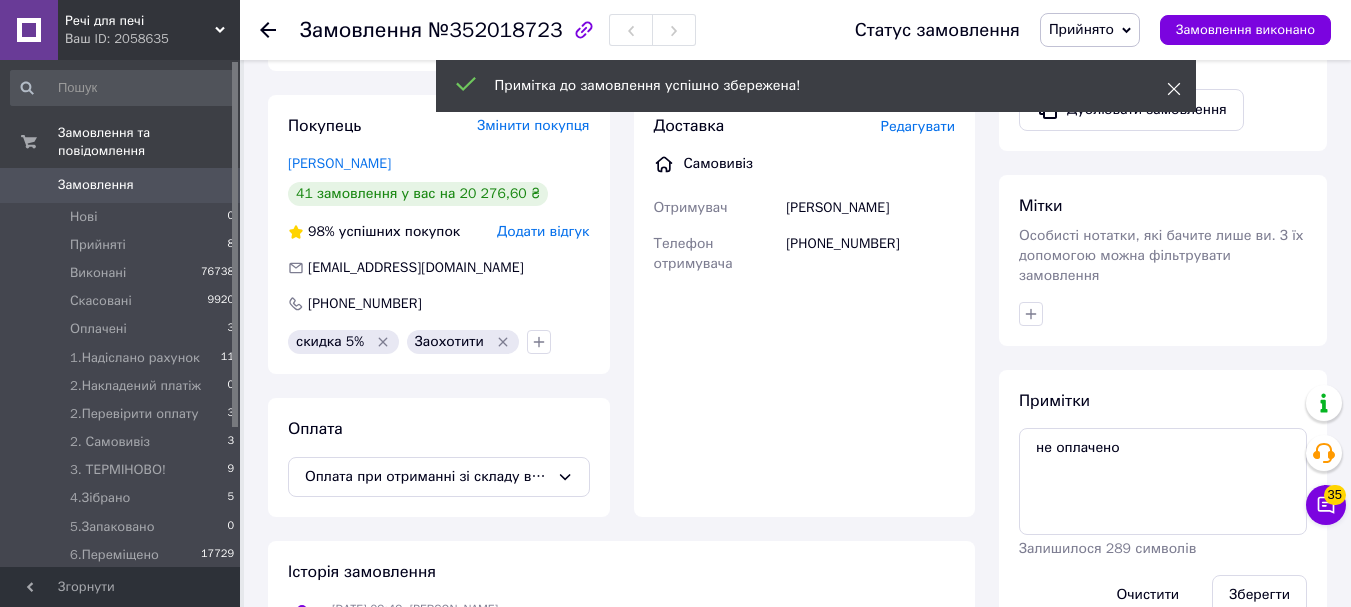 click 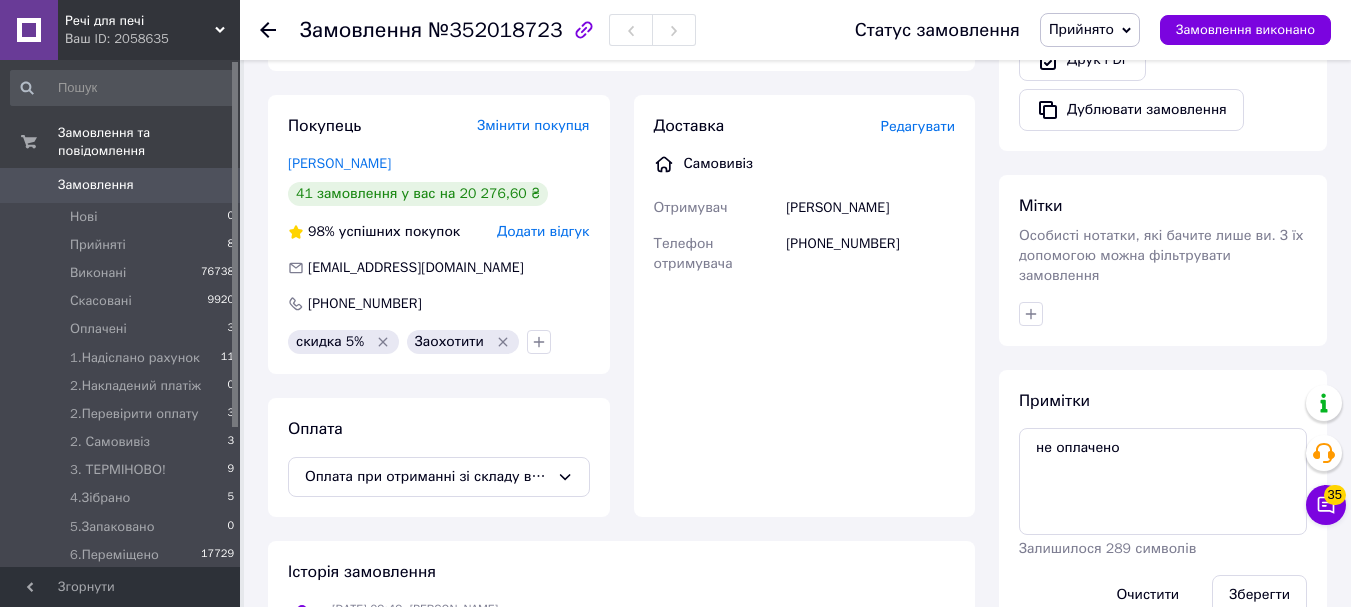 click on "Прийнято" at bounding box center (1081, 29) 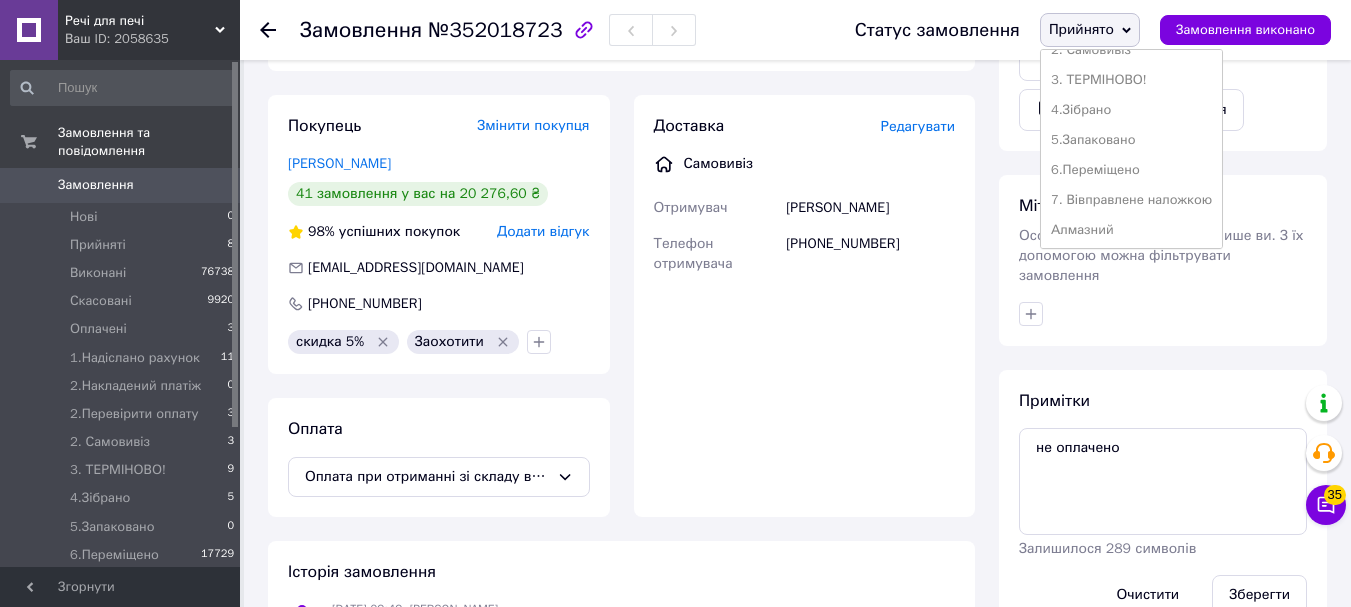 scroll, scrollTop: 100, scrollLeft: 0, axis: vertical 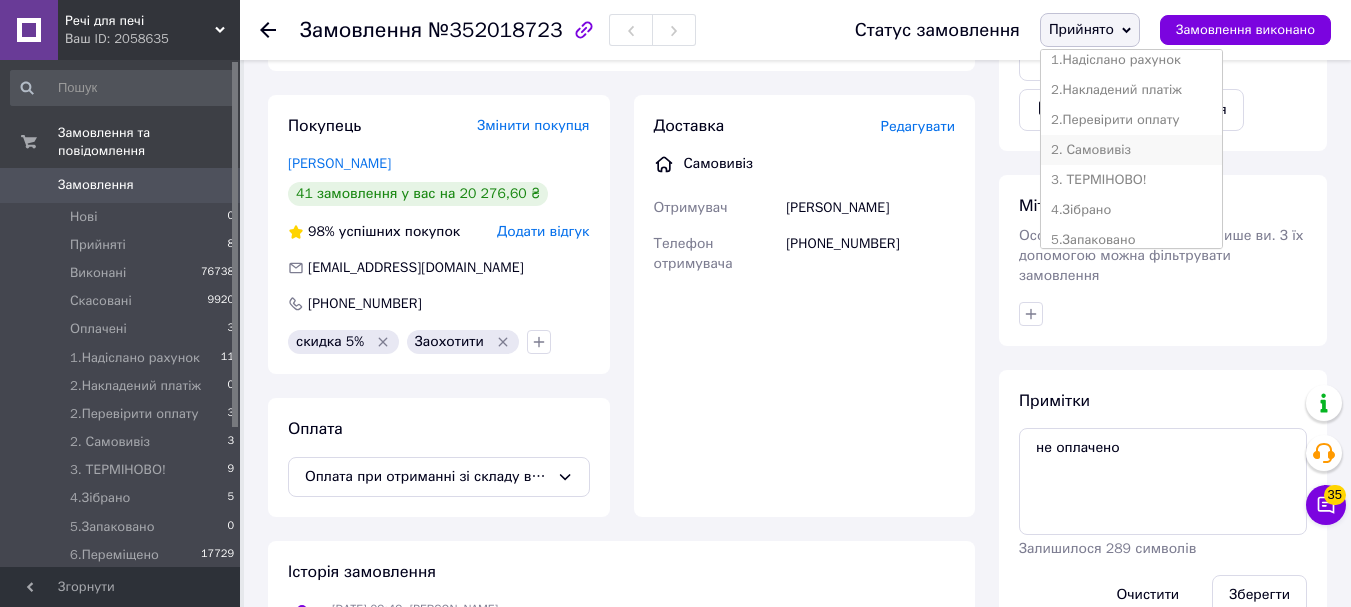 click on "2. Самовивіз" at bounding box center [1131, 150] 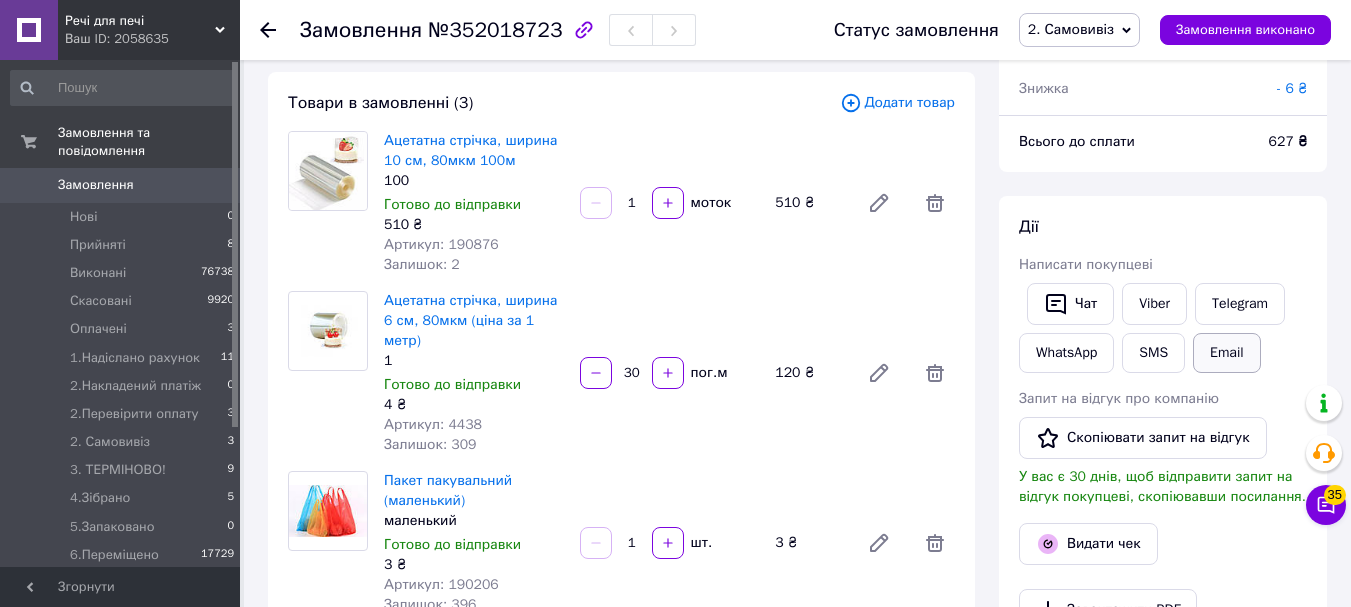 scroll, scrollTop: 300, scrollLeft: 0, axis: vertical 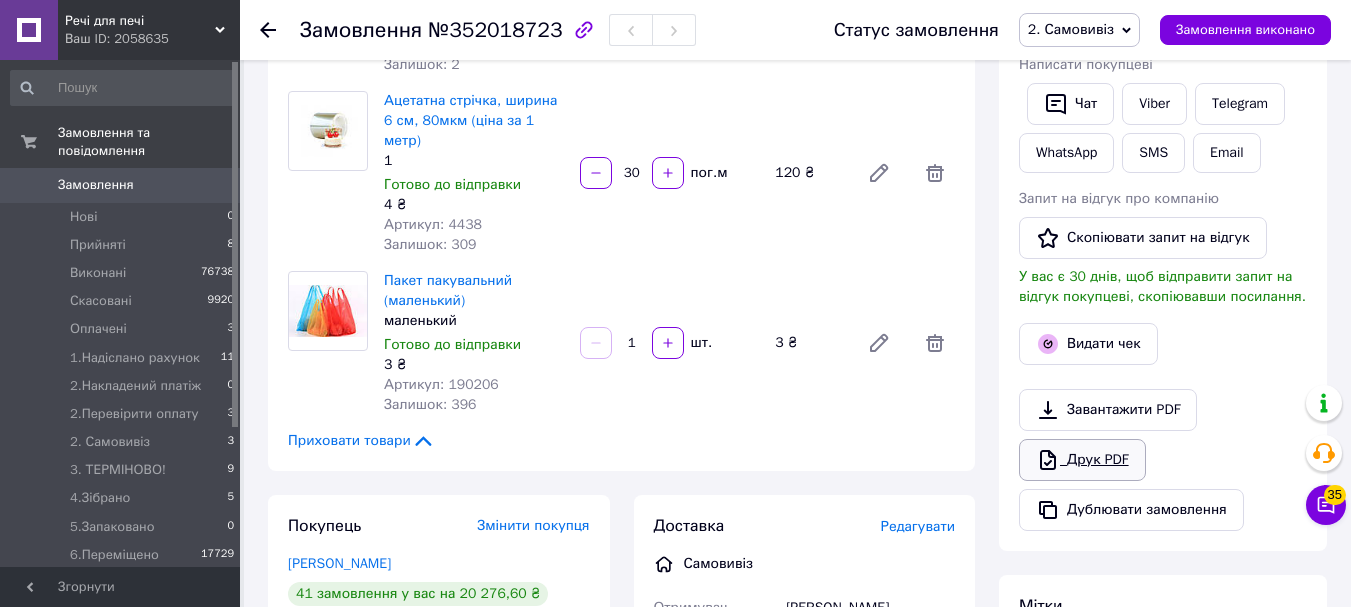 click on "Друк PDF" at bounding box center [1082, 460] 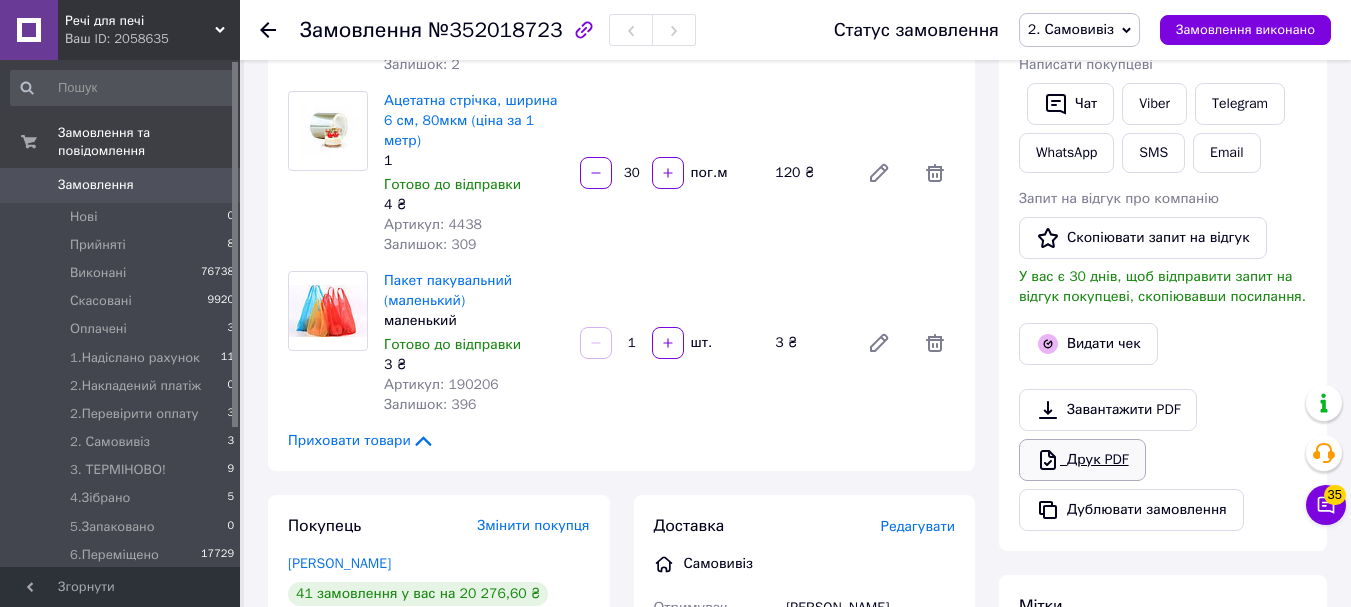 click on "Друк PDF" at bounding box center [1082, 460] 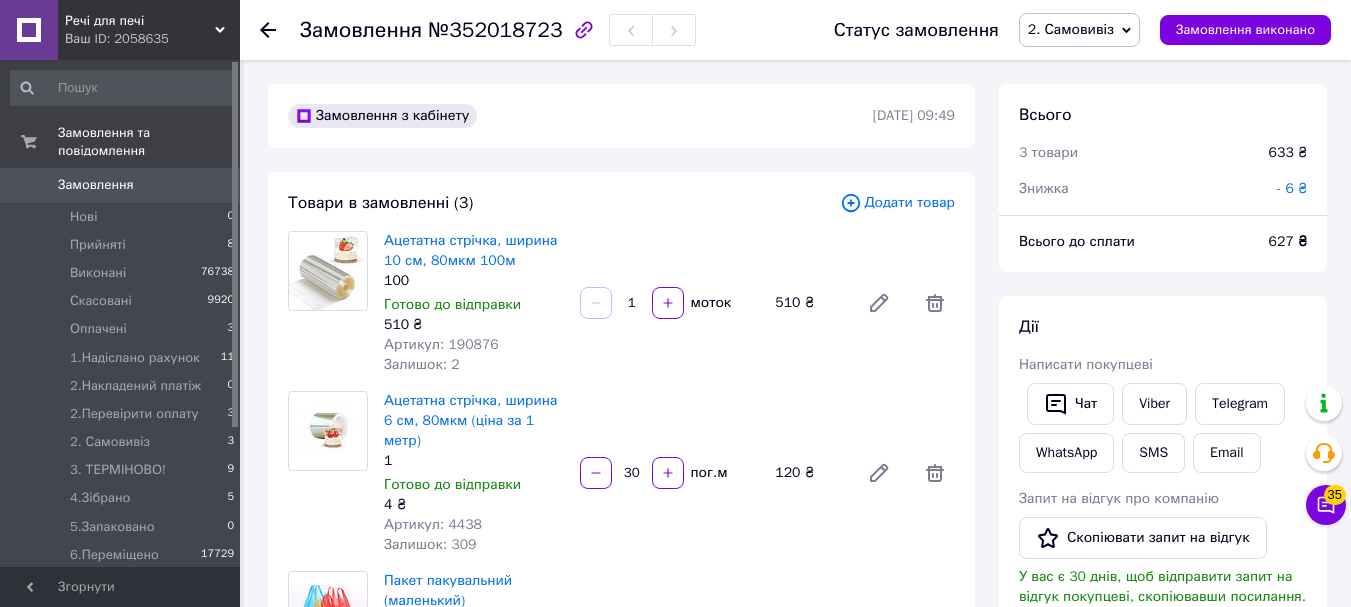 scroll, scrollTop: 400, scrollLeft: 0, axis: vertical 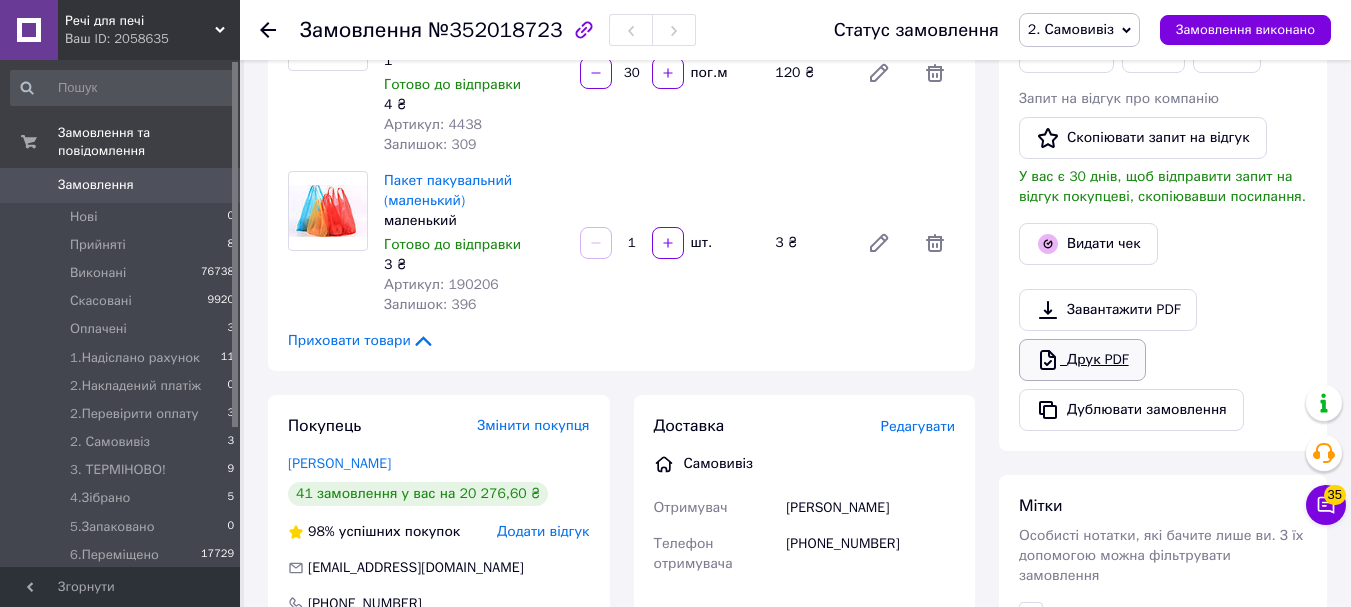 click on "Друк PDF" at bounding box center (1082, 360) 